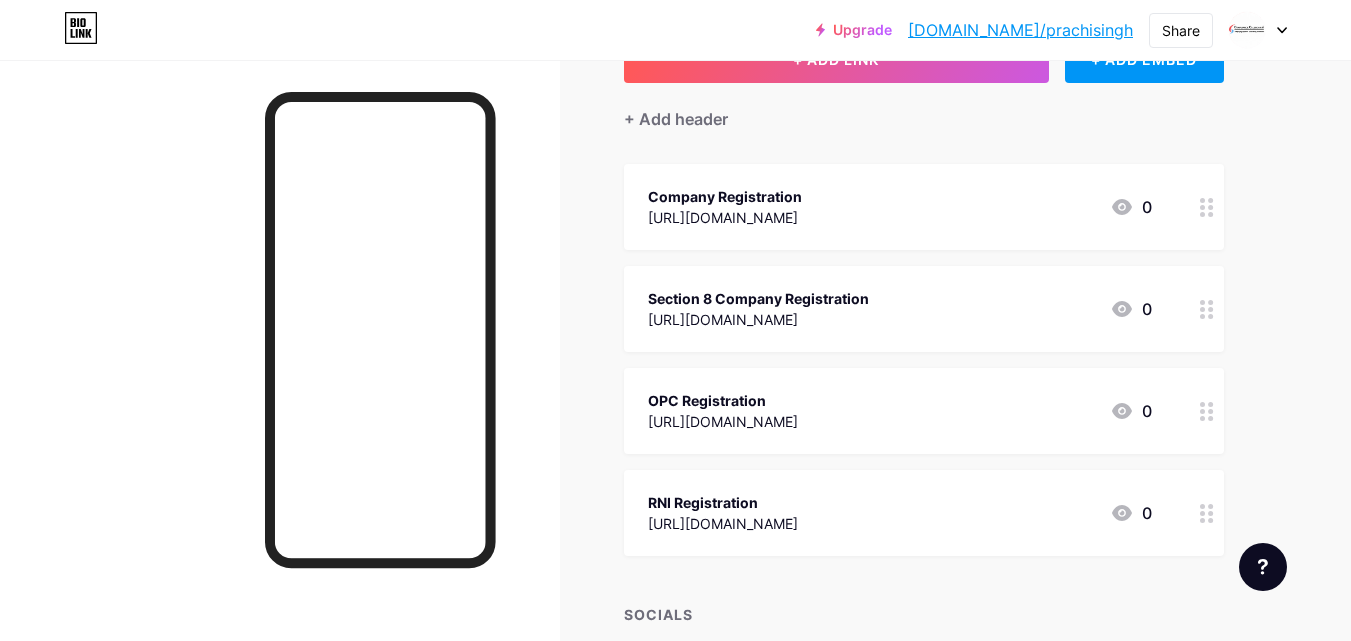 scroll, scrollTop: 0, scrollLeft: 0, axis: both 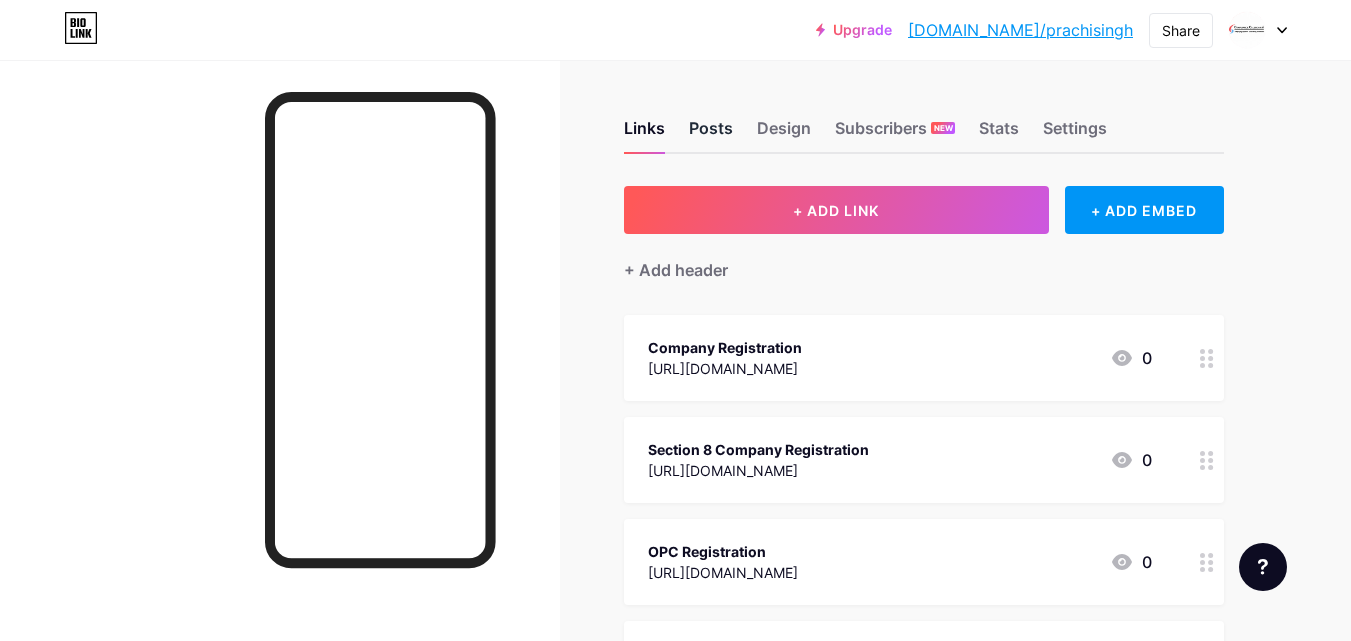 click on "Posts" at bounding box center (711, 134) 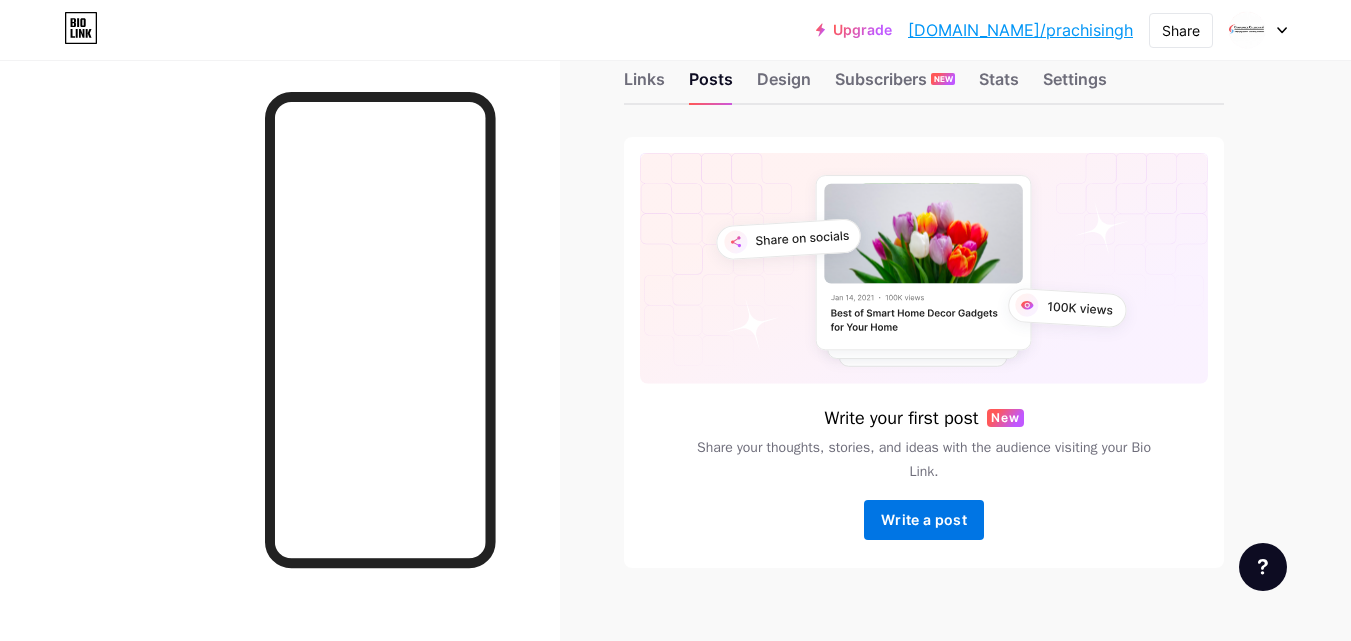 scroll, scrollTop: 76, scrollLeft: 0, axis: vertical 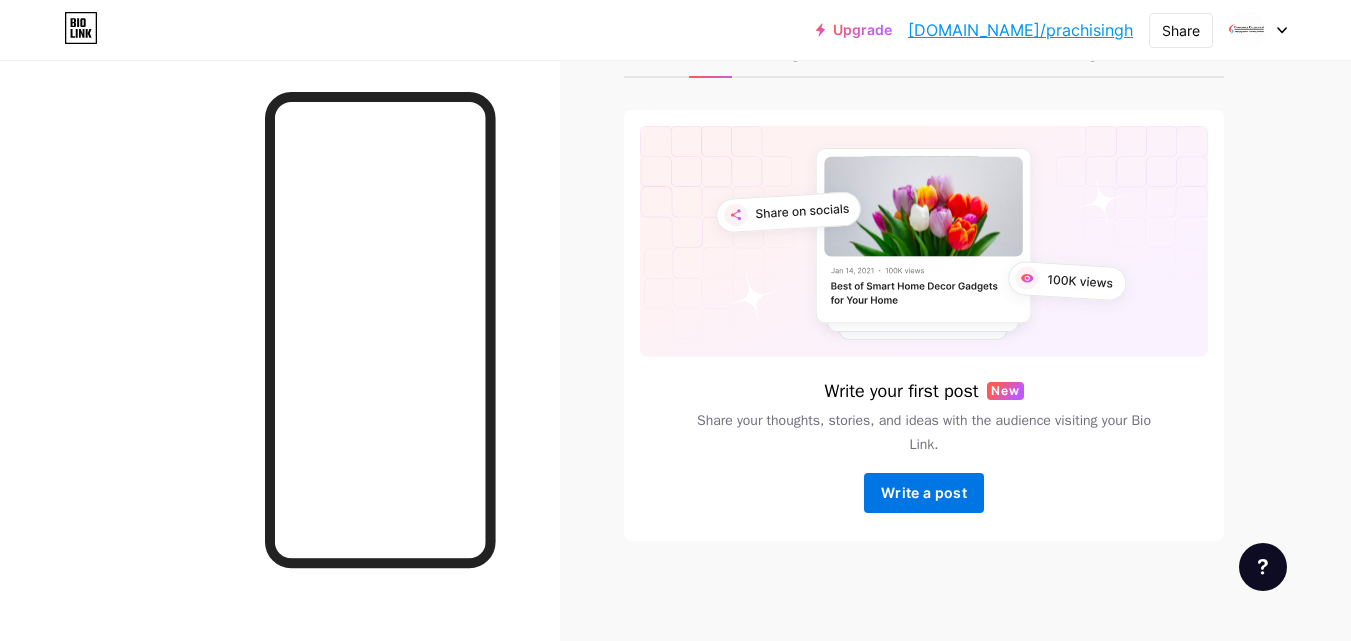click on "Write a post" at bounding box center (924, 492) 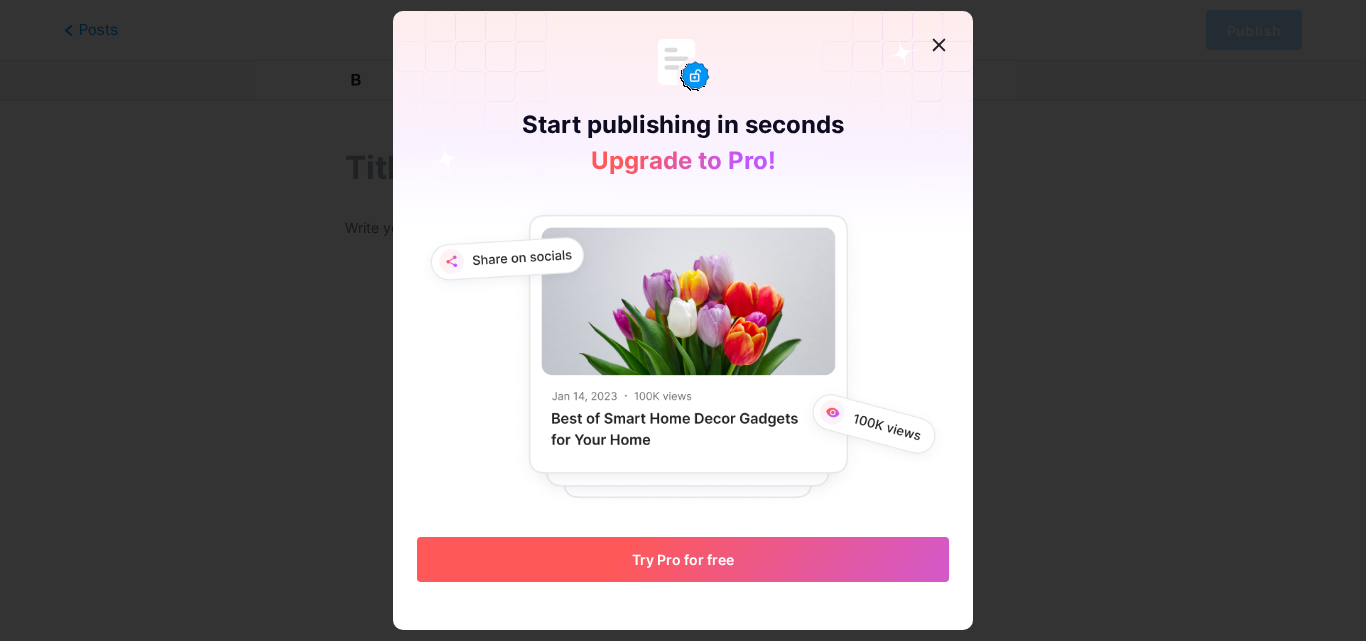 click on "Try Pro for free" at bounding box center (683, 559) 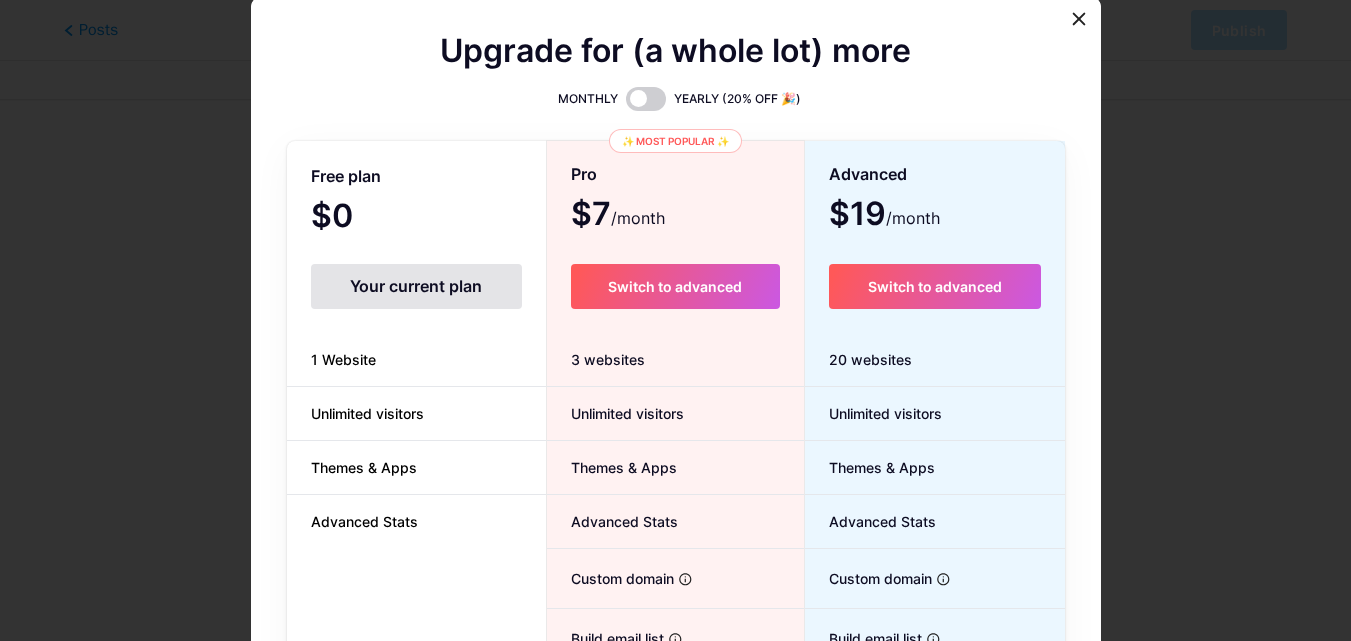 click on "Your current plan" at bounding box center [416, 286] 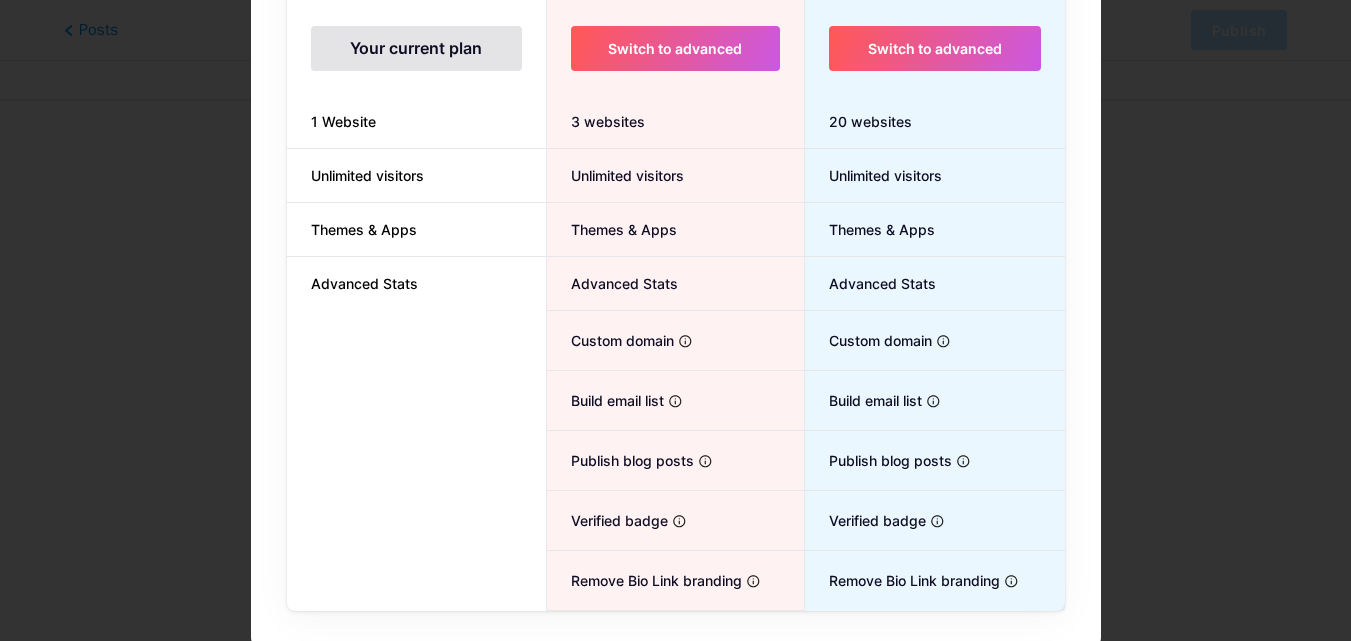 scroll, scrollTop: 244, scrollLeft: 0, axis: vertical 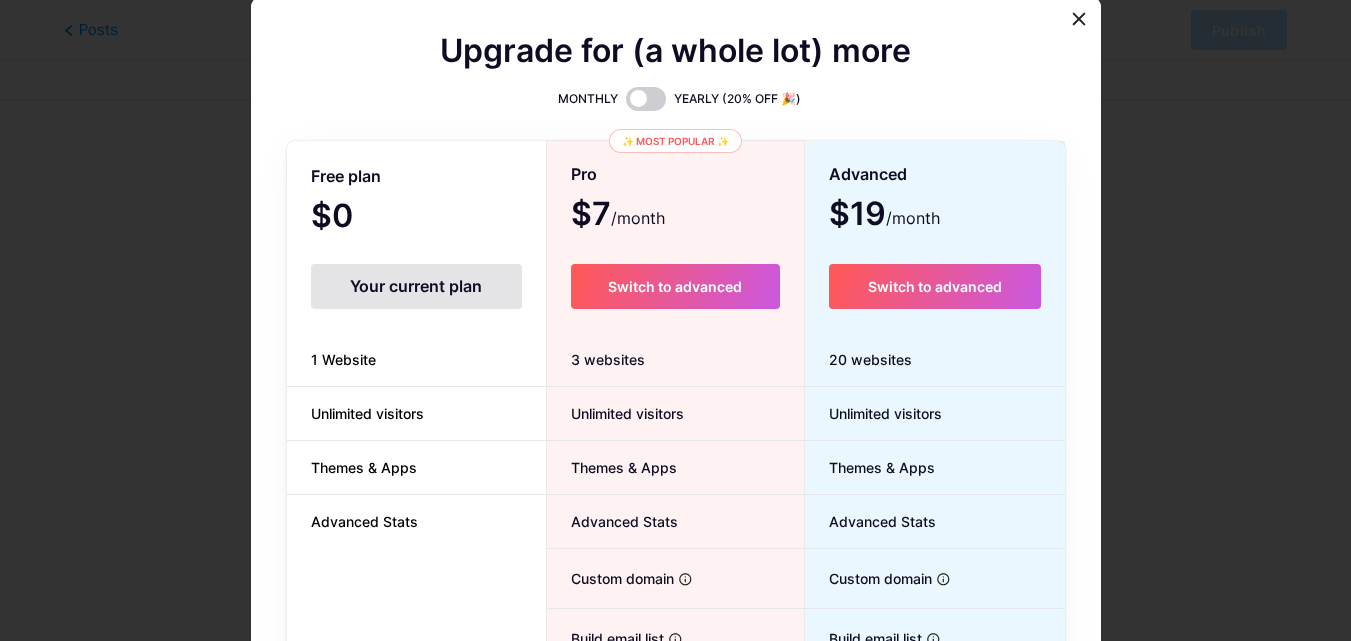 click on "Your current plan" at bounding box center [416, 286] 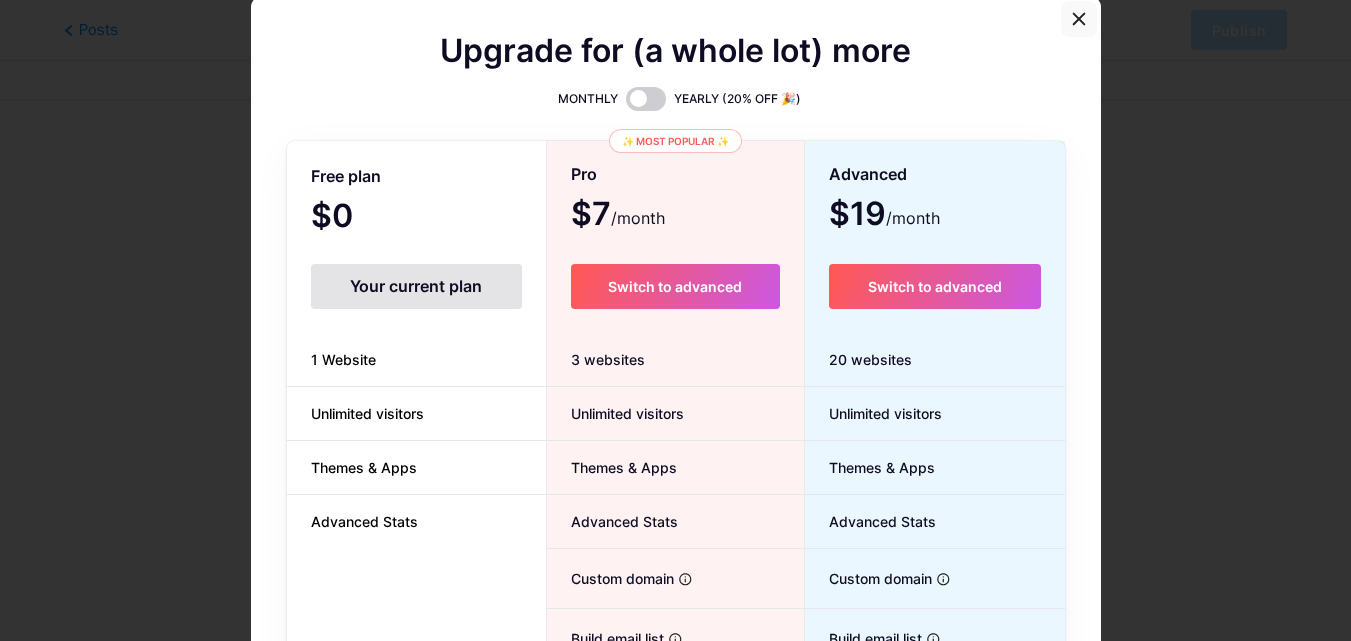 click 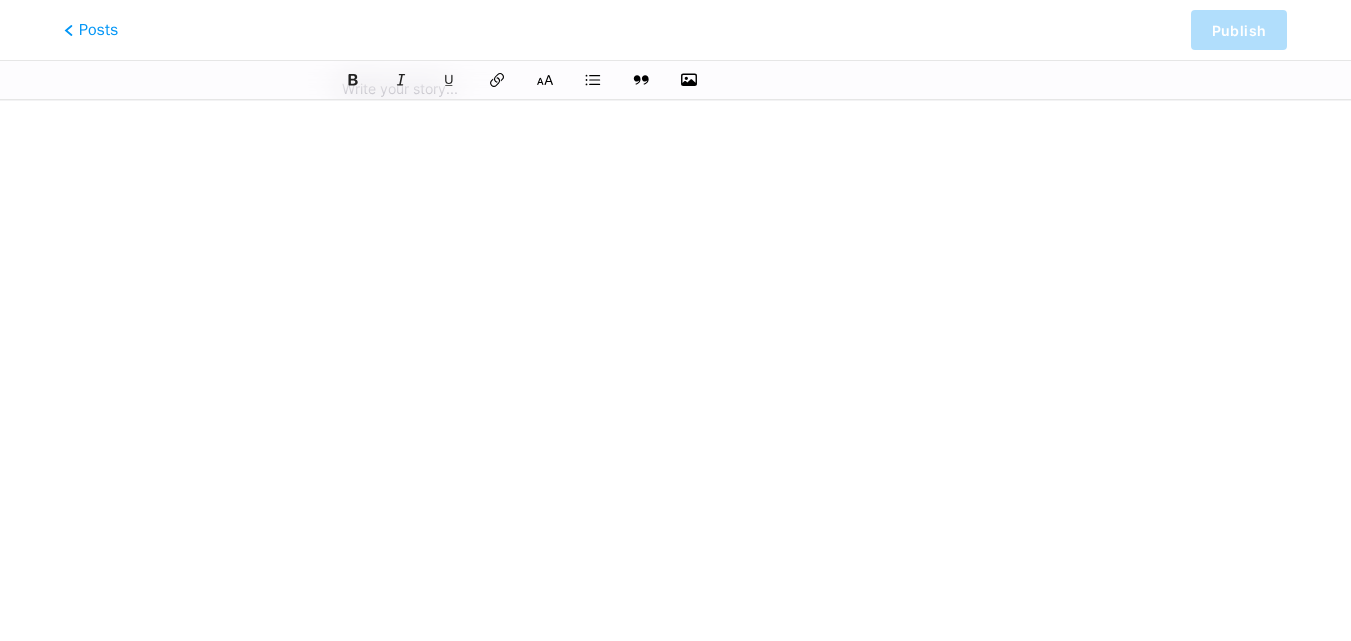 click on "This feature is only available for Pro
users.       Try Pro for free
Posts     Publish" at bounding box center [675, 295] 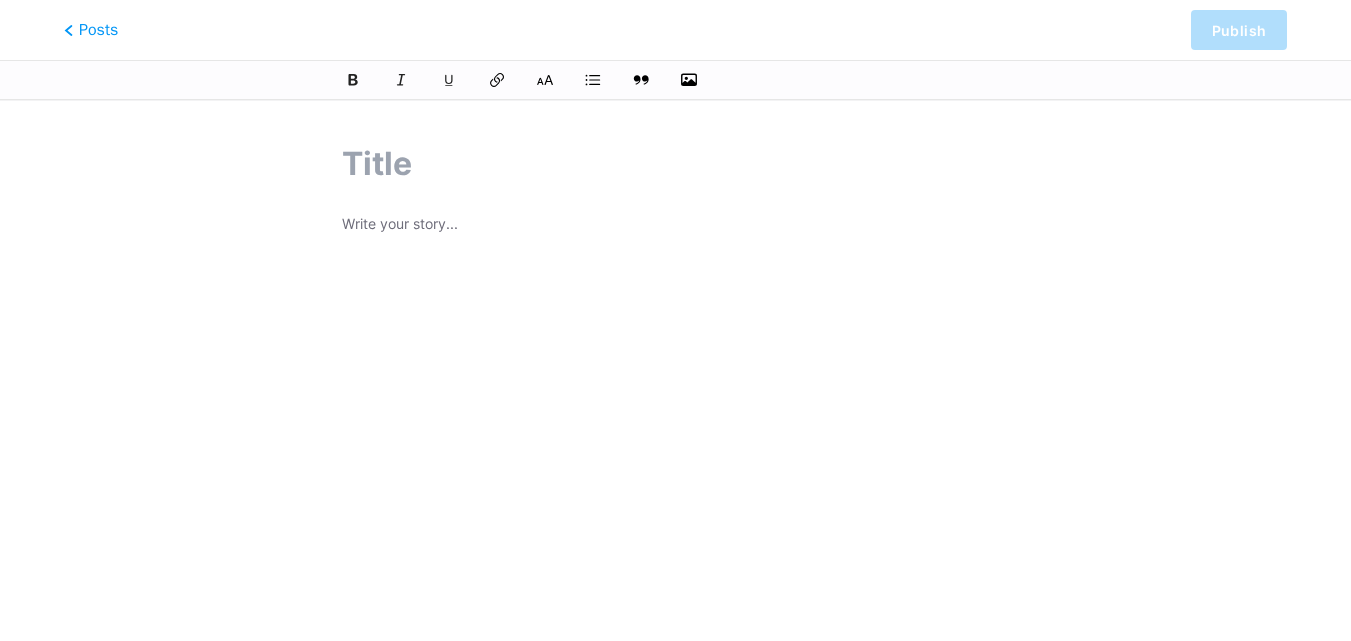 scroll, scrollTop: 0, scrollLeft: 0, axis: both 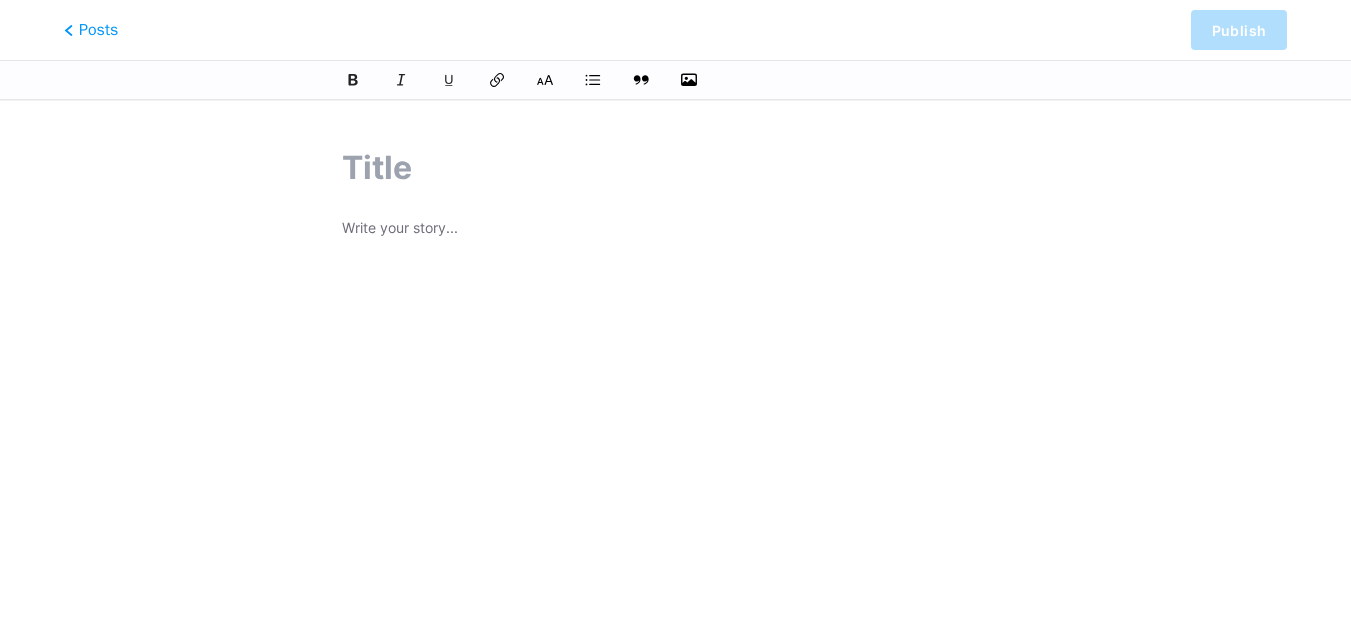click at bounding box center [675, 434] 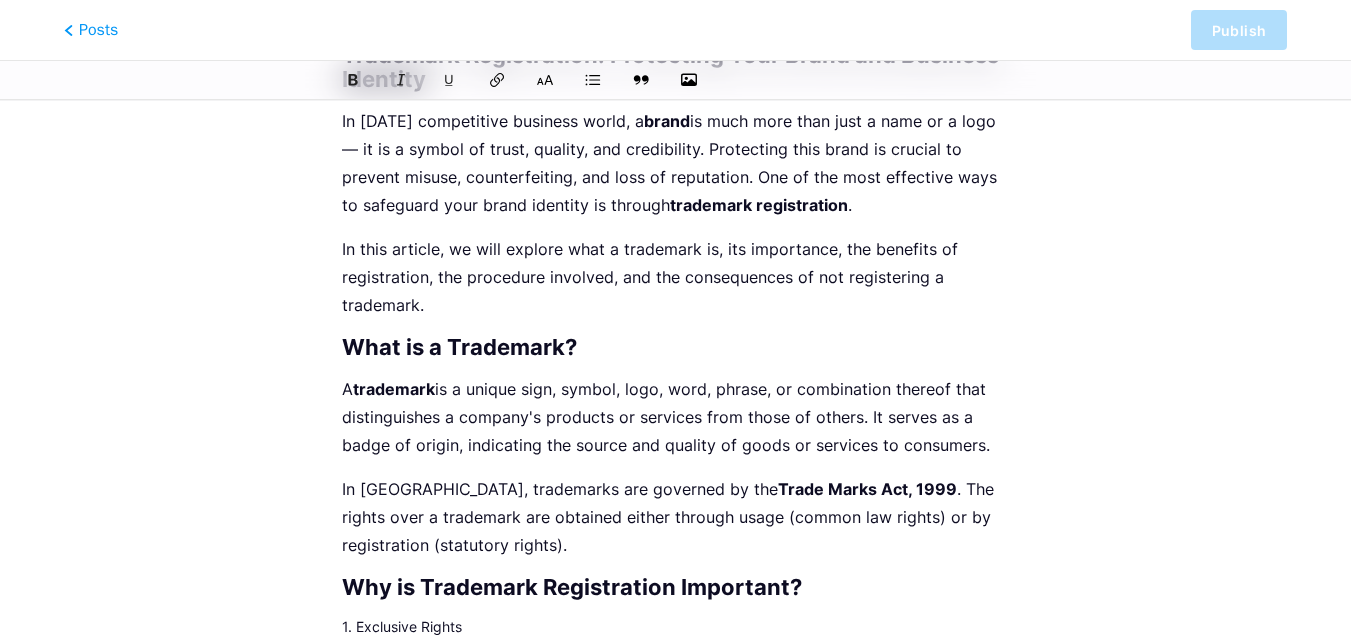 scroll, scrollTop: 0, scrollLeft: 0, axis: both 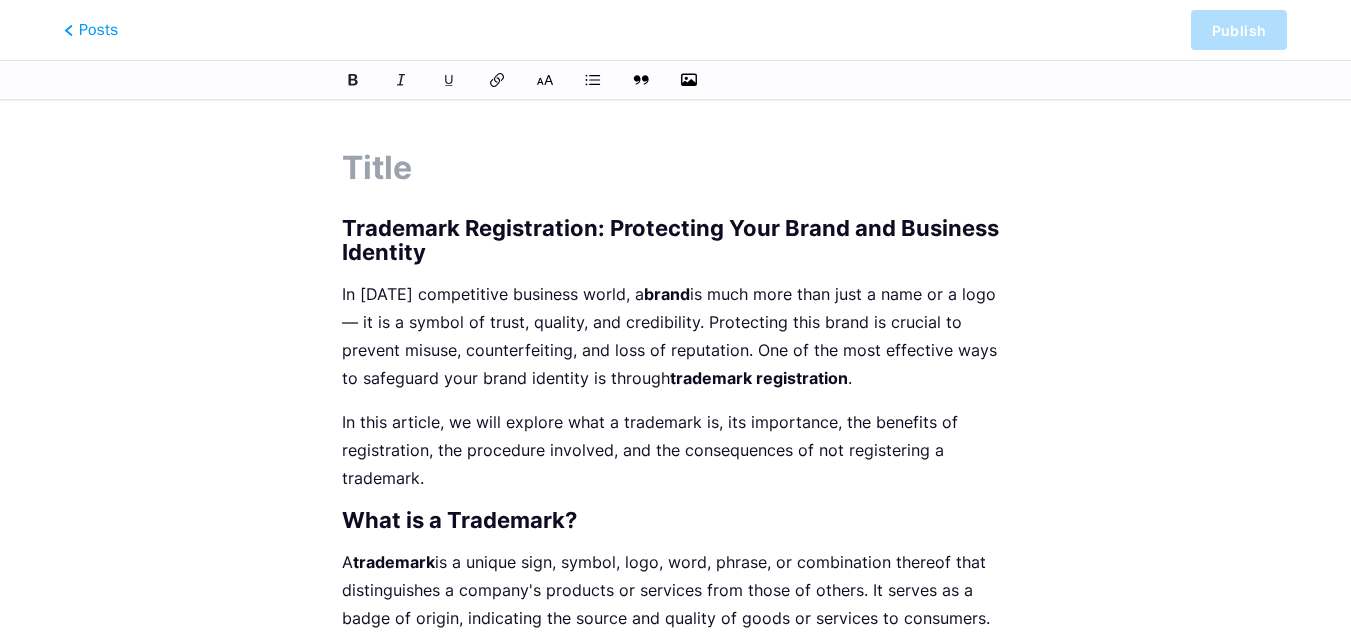 click on "Trademark Registration: Protecting Your Brand and Business Identity" at bounding box center (675, 240) 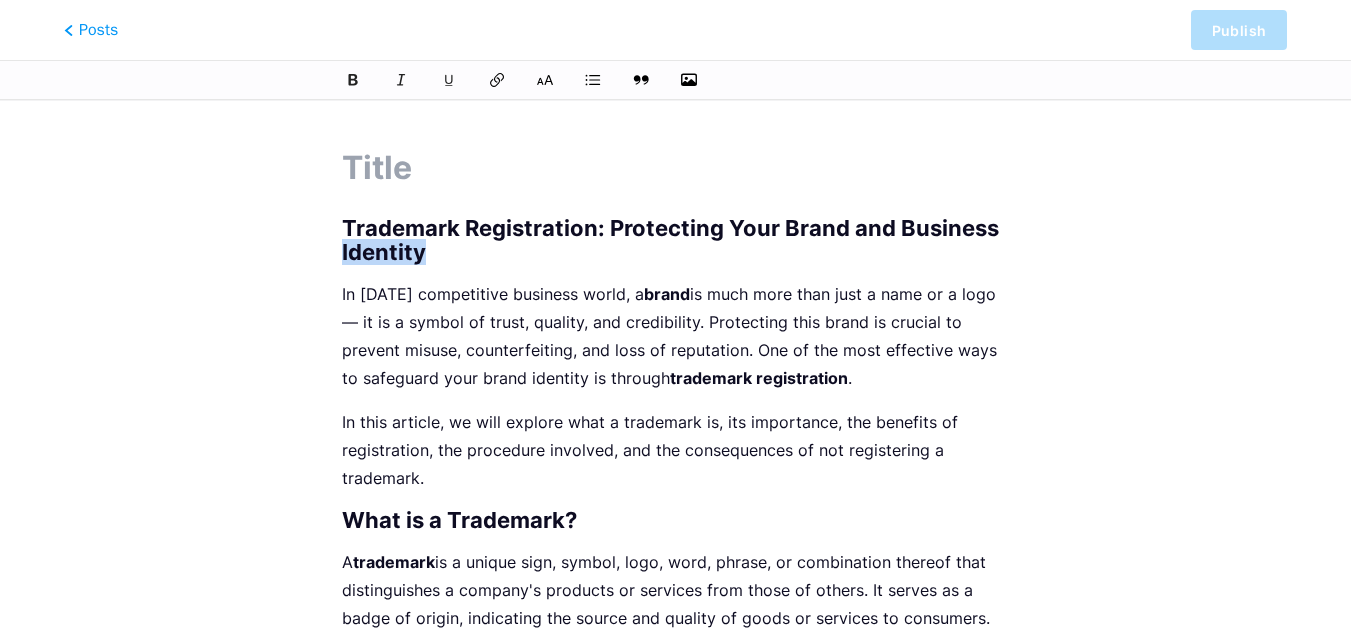click on "Trademark Registration: Protecting Your Brand and Business Identity" at bounding box center [675, 240] 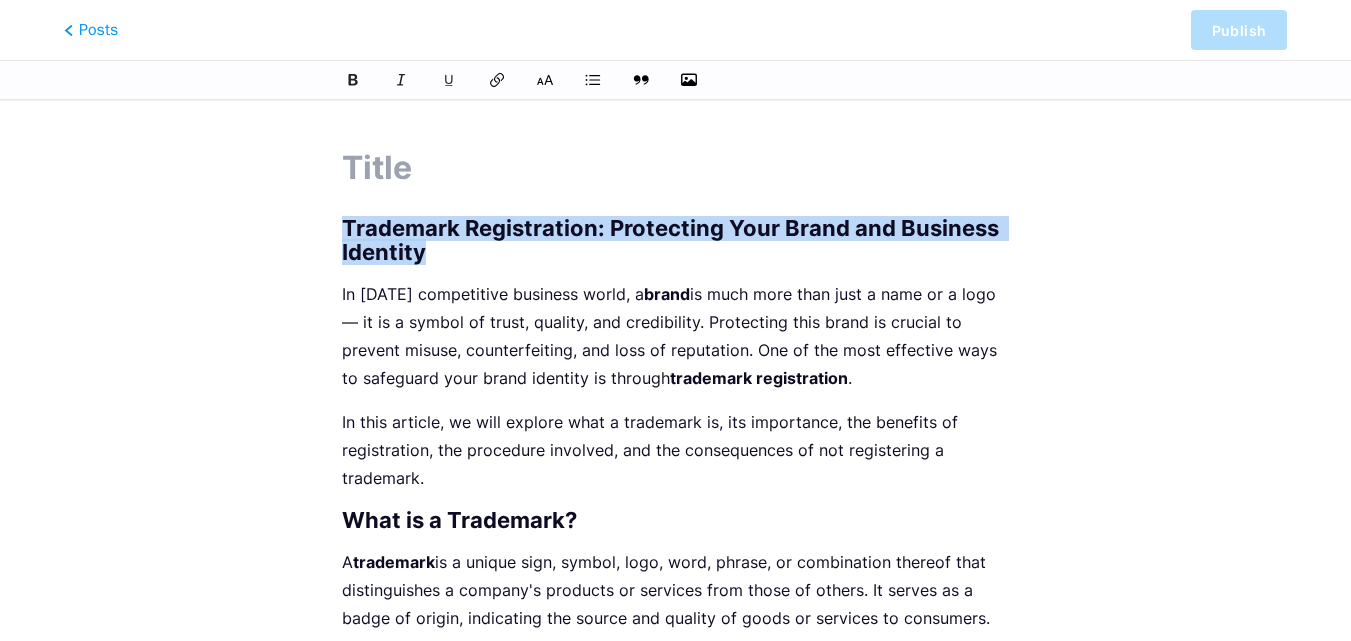 click on "Trademark Registration: Protecting Your Brand and Business Identity" at bounding box center [675, 240] 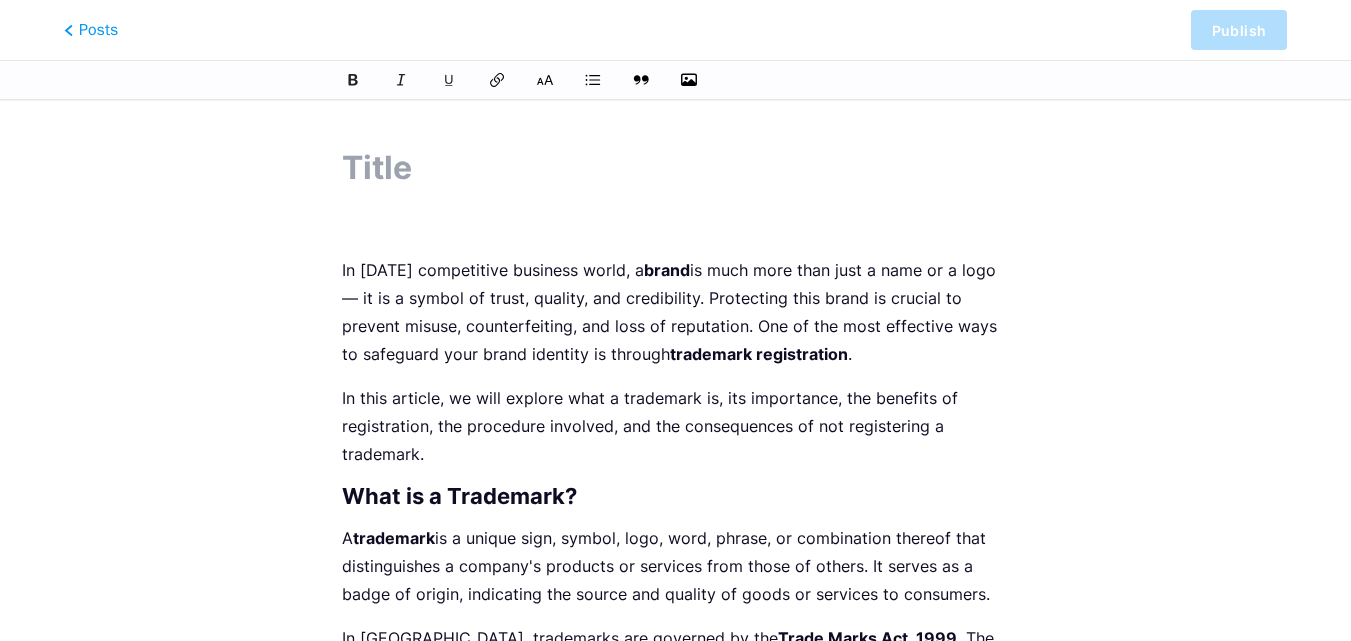 click at bounding box center (675, 168) 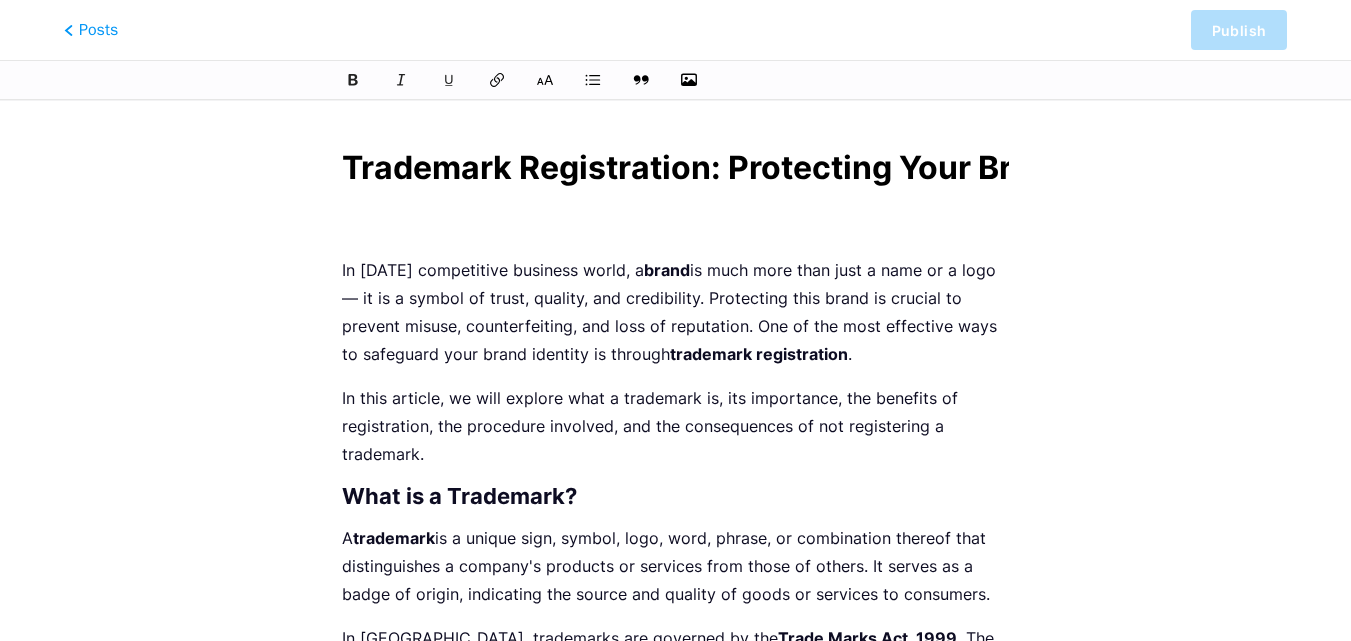 scroll, scrollTop: 0, scrollLeft: 406, axis: horizontal 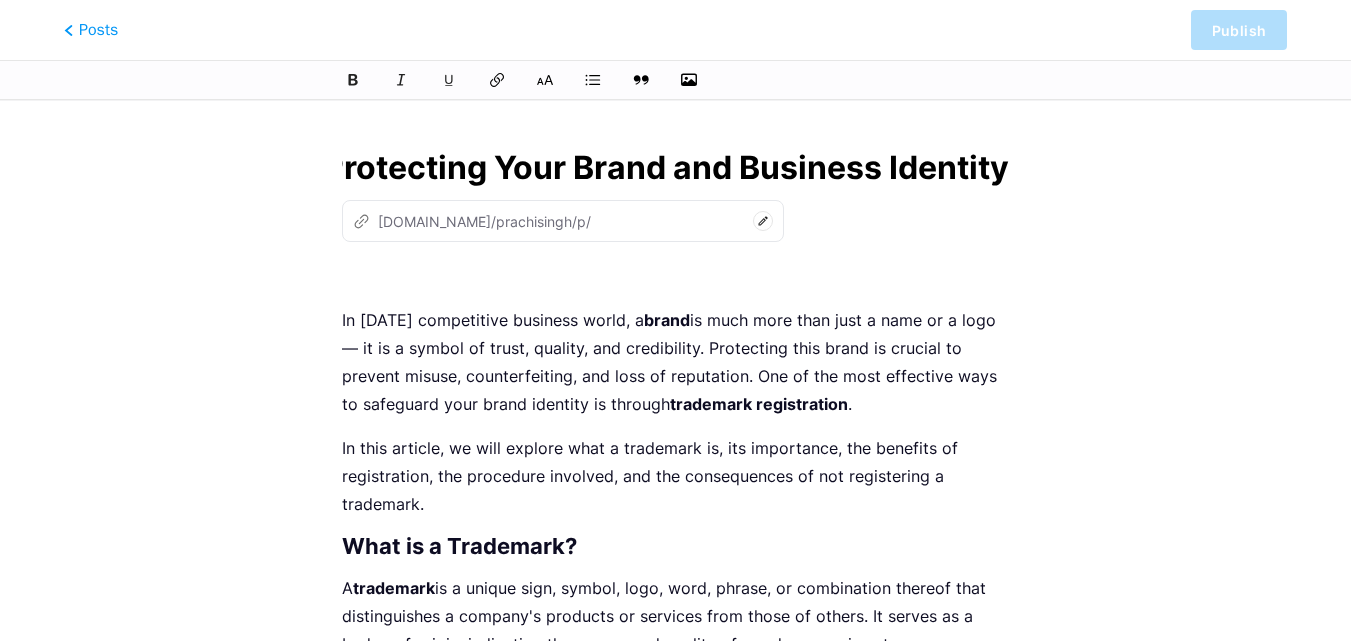 type on "Trademark Registration: Protecting Your Brand and Business Identity" 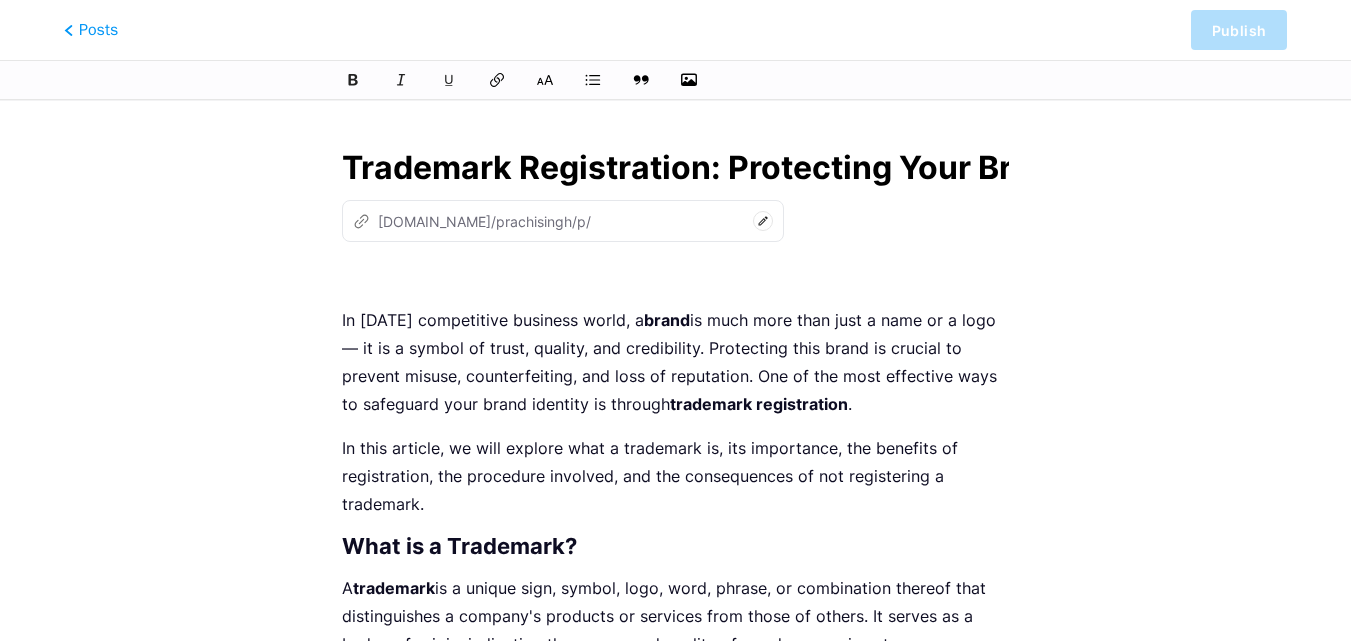 click on "Trademark Registration: Protecting Your Brand and Business Identity         z
[DOMAIN_NAME]/prachisingh/p/
In [DATE] competitive business world, a  brand  is much more than just a name or a logo — it is a symbol of trust, quality, and credibility. Protecting this brand is crucial to prevent misuse, counterfeiting, and loss of reputation. One of the most effective ways to safeguard your brand identity is through  trademark registration . In this article, we will explore what a trademark is, its importance, the benefits of registration, the procedure involved, and the consequences of not registering a trademark. What is a Trademark? A  trademark  is a unique sign, symbol, logo, word, phrase, or combination thereof that distinguishes a company's products or services from those of others. It serves as a badge of origin, indicating the source and quality of goods or services to consumers. Trade Marks Act, 1999 Word Marks:" at bounding box center [675, 2755] 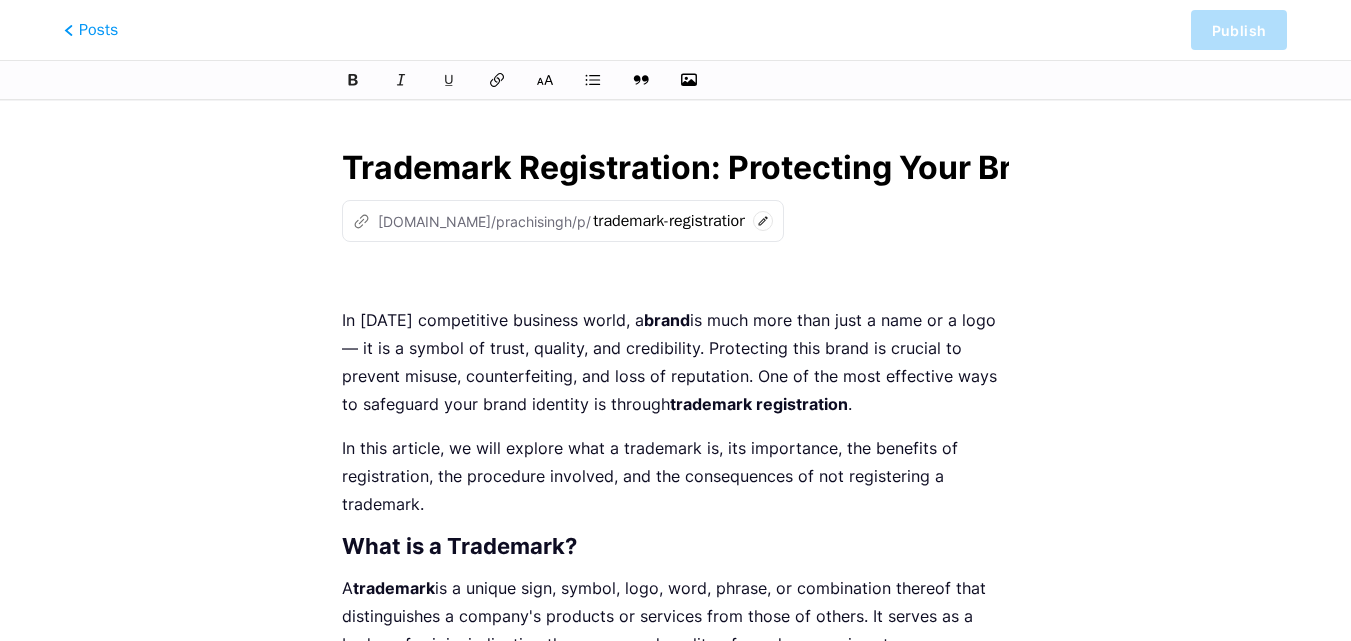 click on "In [DATE] competitive business world, a  brand  is much more than just a name or a logo — it is a symbol of trust, quality, and credibility. Protecting this brand is crucial to prevent misuse, counterfeiting, and loss of reputation. One of the most effective ways to safeguard your brand identity is through  trademark registration ." at bounding box center (675, 362) 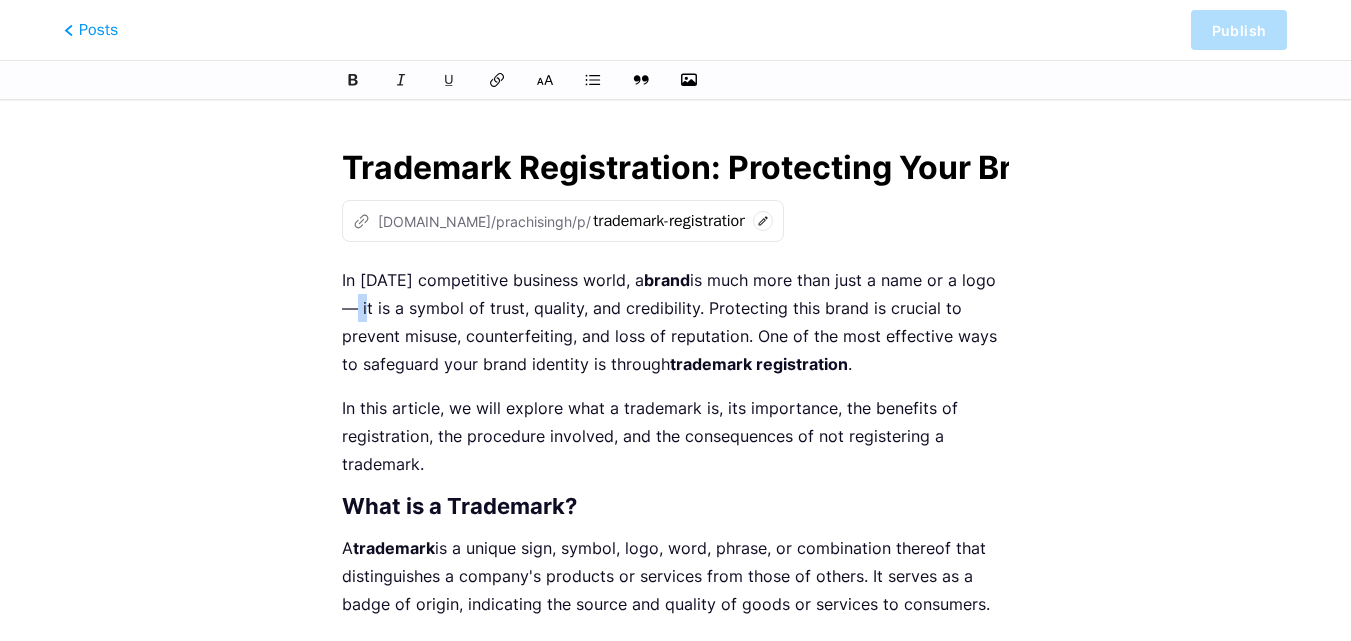 drag, startPoint x: 362, startPoint y: 311, endPoint x: 275, endPoint y: 315, distance: 87.0919 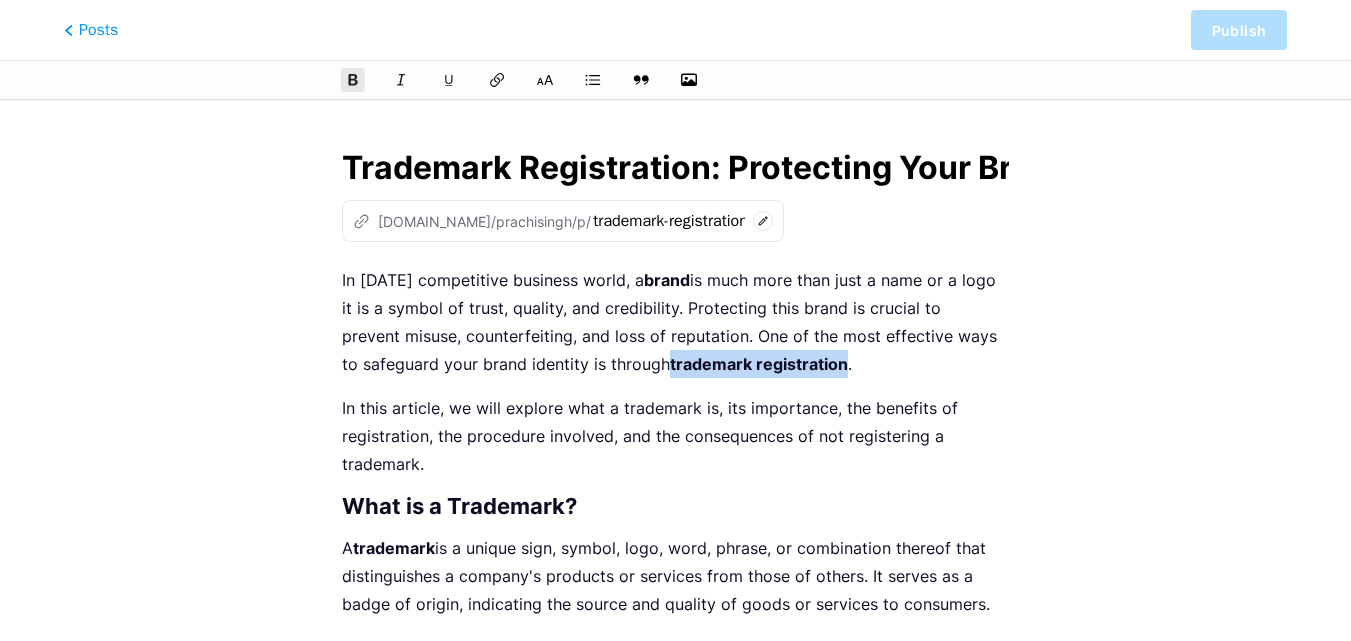 drag, startPoint x: 651, startPoint y: 368, endPoint x: 827, endPoint y: 356, distance: 176.40862 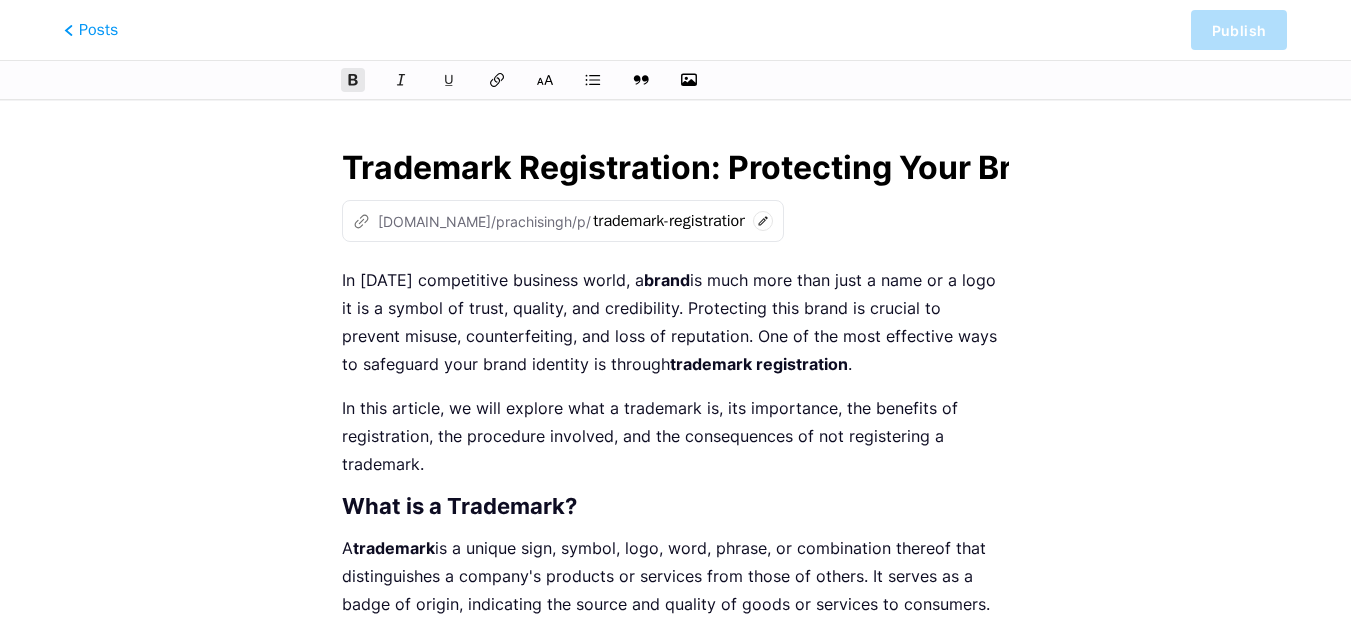 click on "In [DATE] competitive business world, a  brand  is much more than just a name or a logo it is a symbol of trust, quality, and credibility. Protecting this brand is crucial to prevent misuse, counterfeiting, and loss of reputation. One of the most effective ways to safeguard your brand identity is through  trademark registration . In this article, we will explore what a trademark is, its importance, the benefits of registration, the procedure involved, and the consequences of not registering a trademark. What is a Trademark? A  trademark  is a unique sign, symbol, logo, word, phrase, or combination thereof that distinguishes a company's products or services from those of others. It serves as a badge of origin, indicating the source and quality of goods or services to consumers. In [GEOGRAPHIC_DATA], trademarks are governed by the  Trade Marks Act, 1999 . The rights over a trademark are obtained either through usage (common law rights) or by registration (statutory rights). Why is Trademark Registration Important? A" at bounding box center [675, 2792] 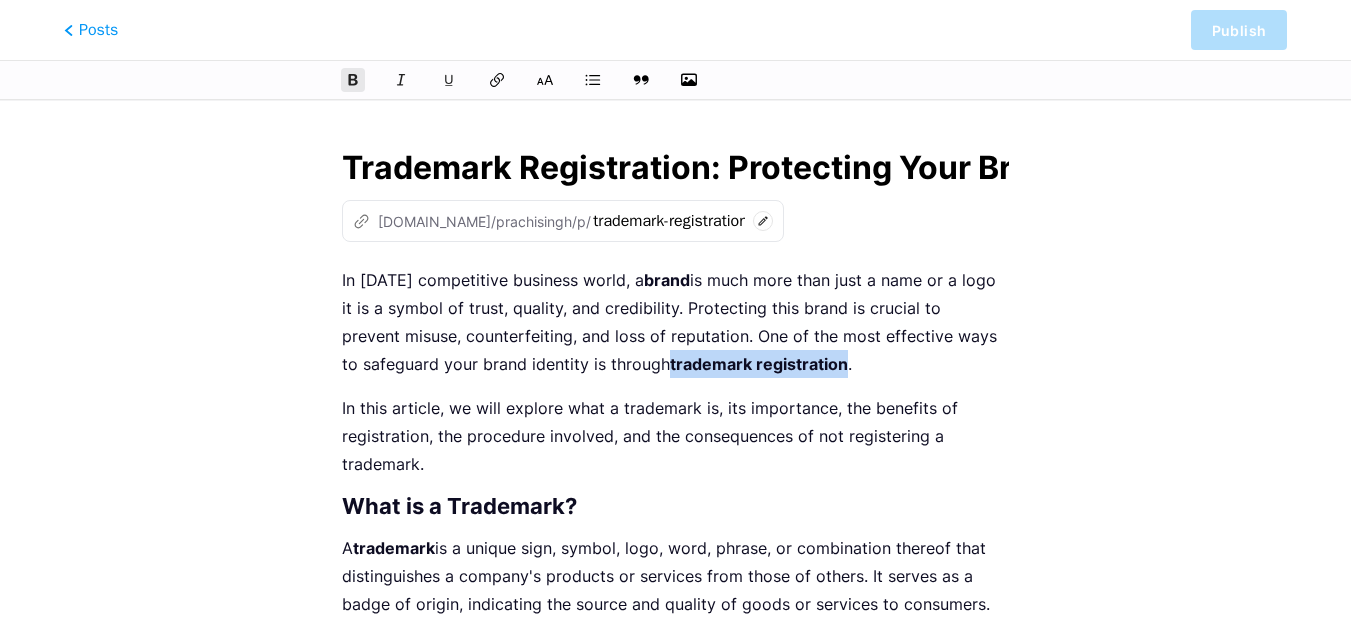 drag, startPoint x: 653, startPoint y: 362, endPoint x: 826, endPoint y: 354, distance: 173.18488 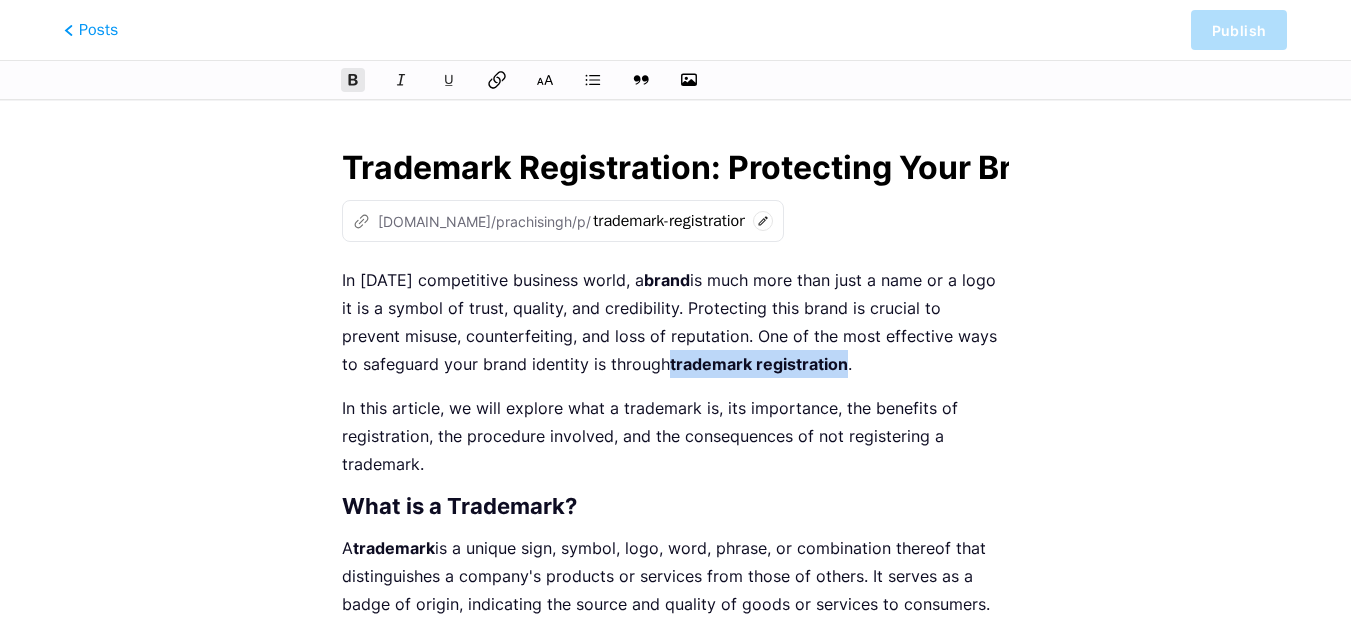 click 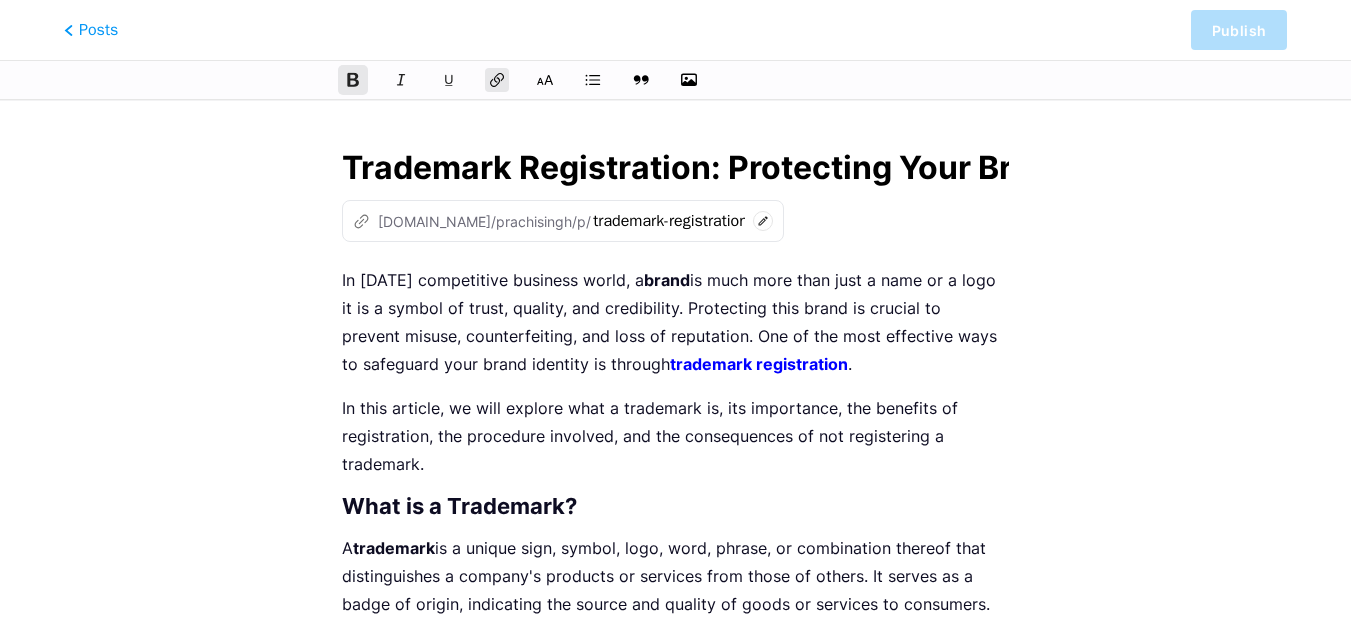 click 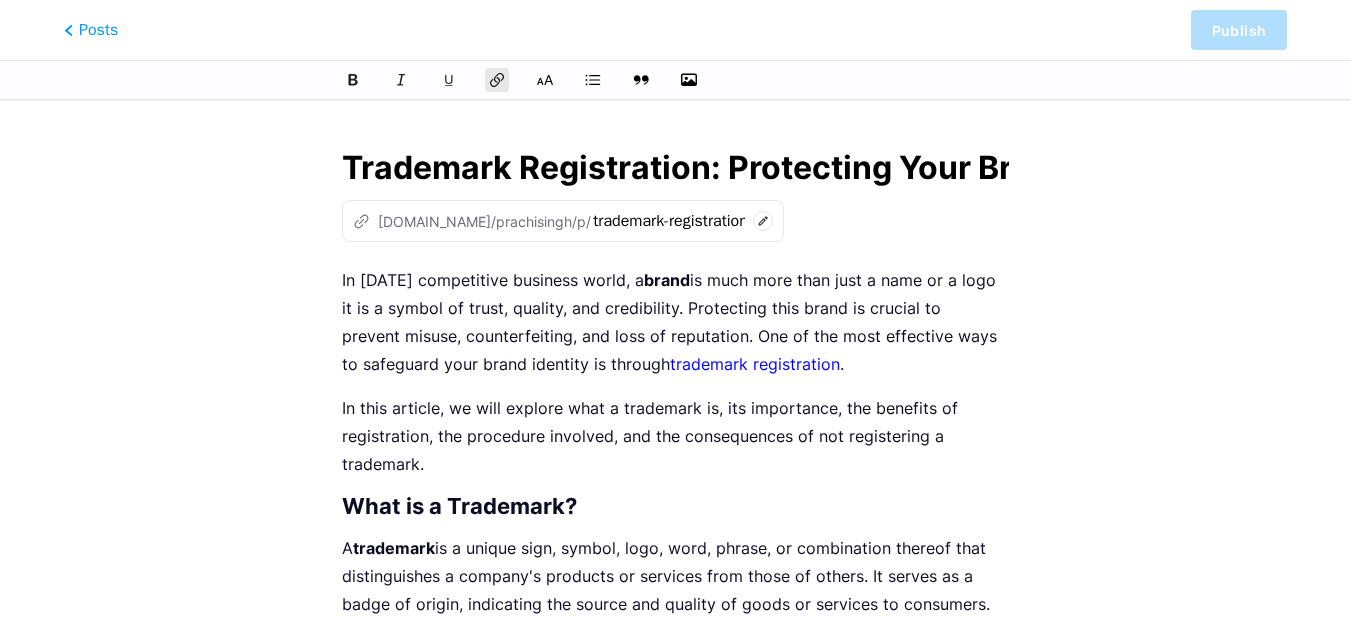 click on "In [DATE] competitive business world, a  brand  is much more than just a name or a logo it is a symbol of trust, quality, and credibility. Protecting this brand is crucial to prevent misuse, counterfeiting, and loss of reputation. One of the most effective ways to safeguard your brand identity is through  trademark registration ." at bounding box center (675, 322) 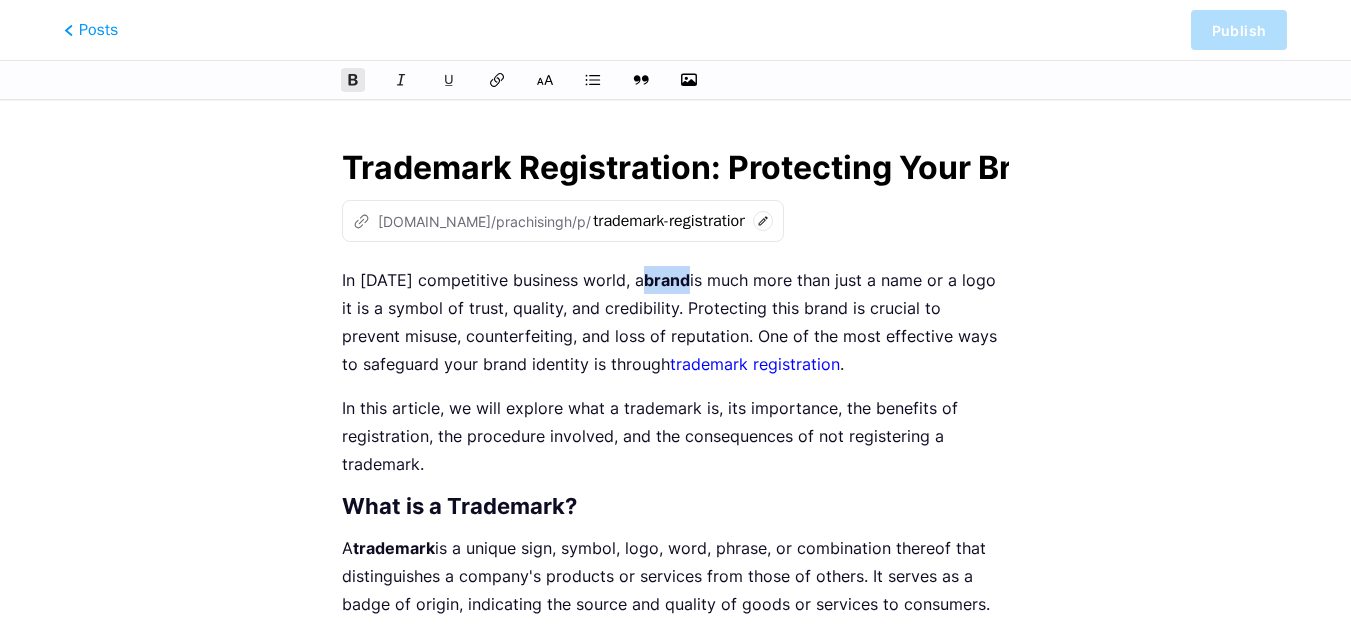 drag, startPoint x: 648, startPoint y: 279, endPoint x: 695, endPoint y: 282, distance: 47.095646 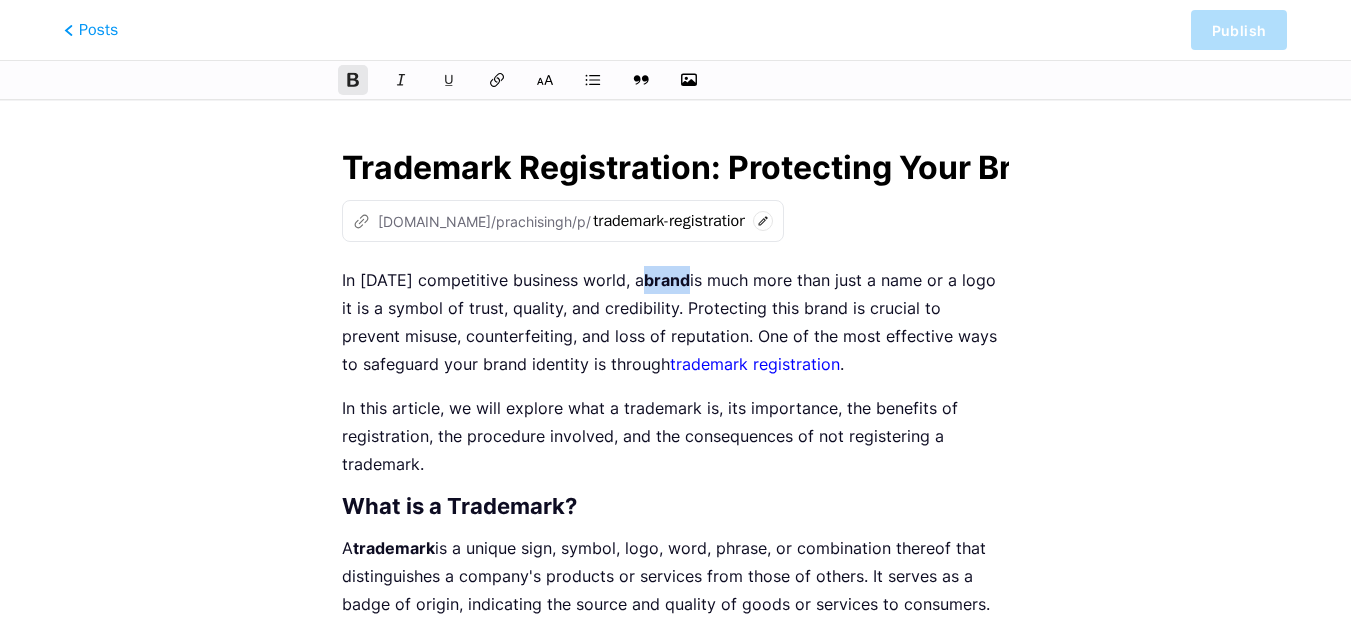 click 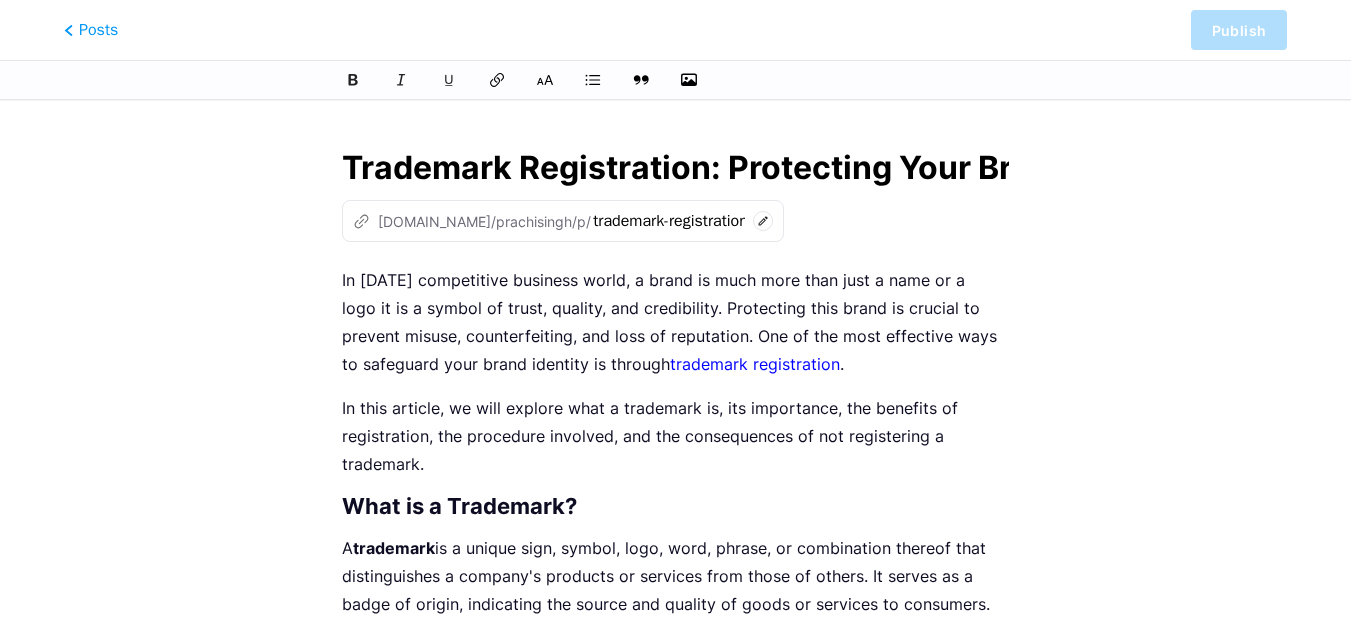 click on "In [DATE] competitive business world, a brand is much more than just a name or a logo it is a symbol of trust, quality, and credibility. Protecting this brand is crucial to prevent misuse, counterfeiting, and loss of reputation. One of the most effective ways to safeguard your brand identity is through  trademark registration . In this article, we will explore what a trademark is, its importance, the benefits of registration, the procedure involved, and the consequences of not registering a trademark. What is a Trademark? A  trademark  is a unique sign, symbol, logo, word, phrase, or combination thereof that distinguishes a company's products or services from those of others. It serves as a badge of origin, indicating the source and quality of goods or services to consumers. In [GEOGRAPHIC_DATA], trademarks are governed by the  Trade Marks Act, 1999 . The rights over a trademark are obtained either through usage (common law rights) or by registration (statutory rights). Why is Trademark Registration Important? A" at bounding box center (675, 2792) 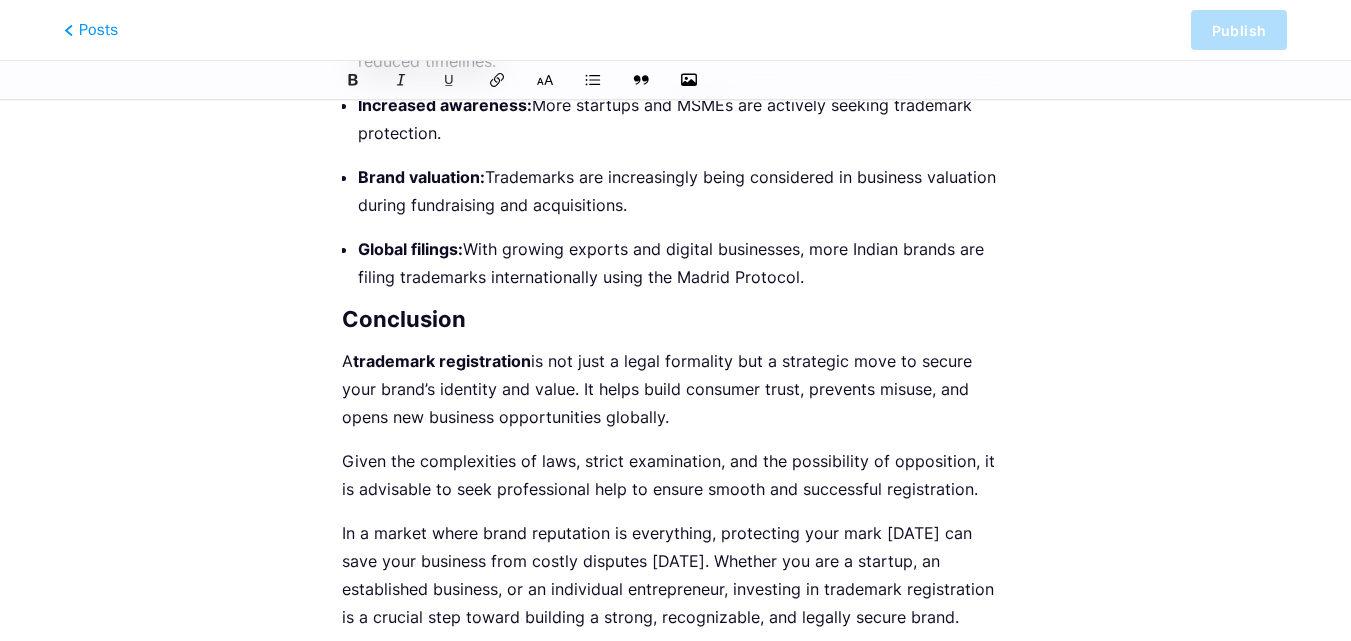 scroll, scrollTop: 4741, scrollLeft: 0, axis: vertical 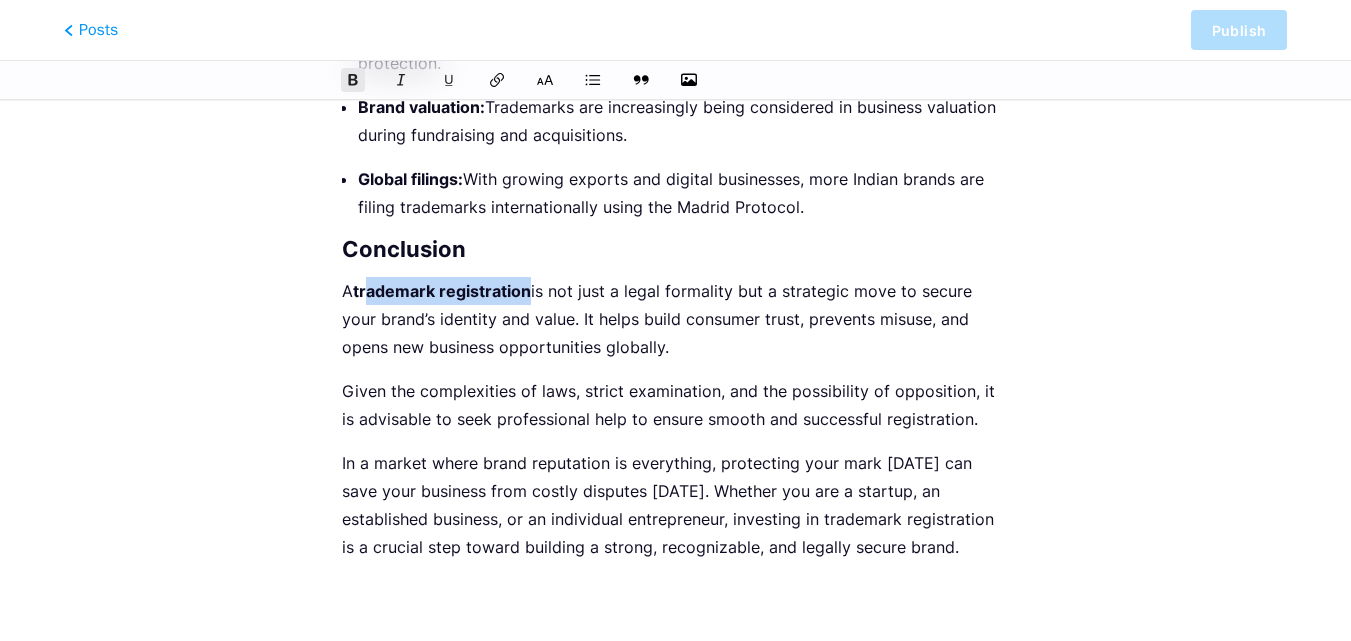 drag, startPoint x: 533, startPoint y: 295, endPoint x: 373, endPoint y: 294, distance: 160.00313 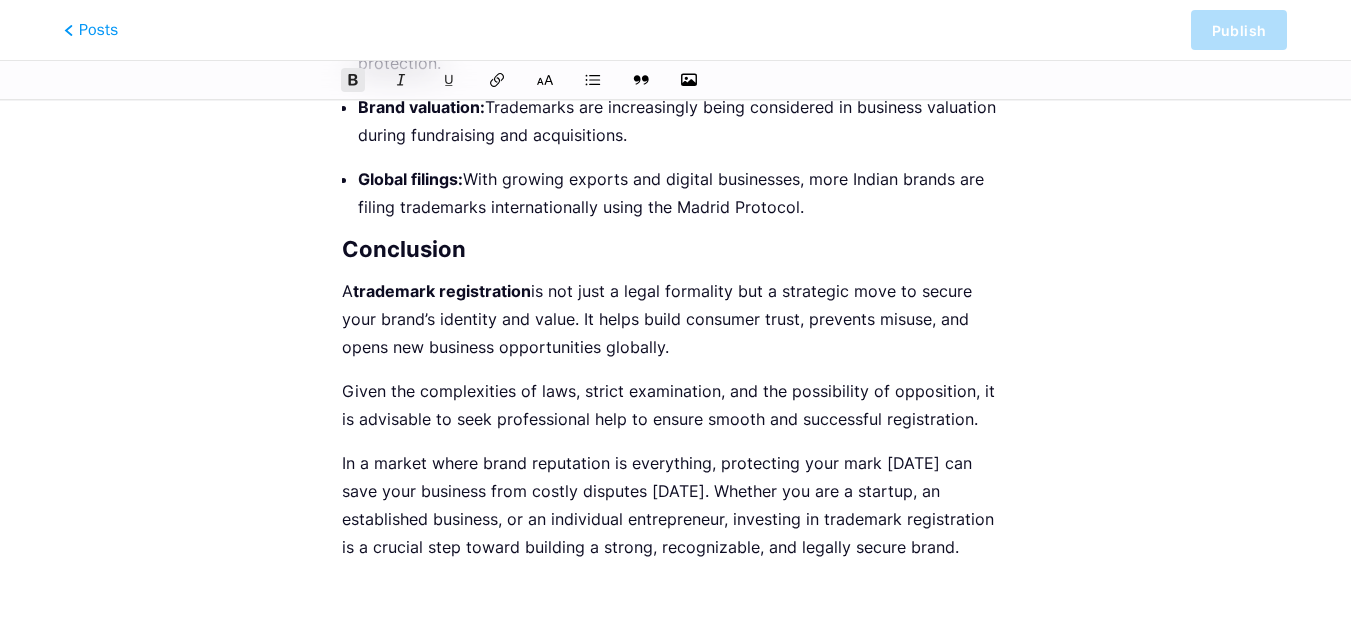 click on "A  trademark registration  is not just a legal formality but a strategic move to secure your brand’s identity and value. It helps build consumer trust, prevents misuse, and opens new business opportunities globally." at bounding box center [675, 319] 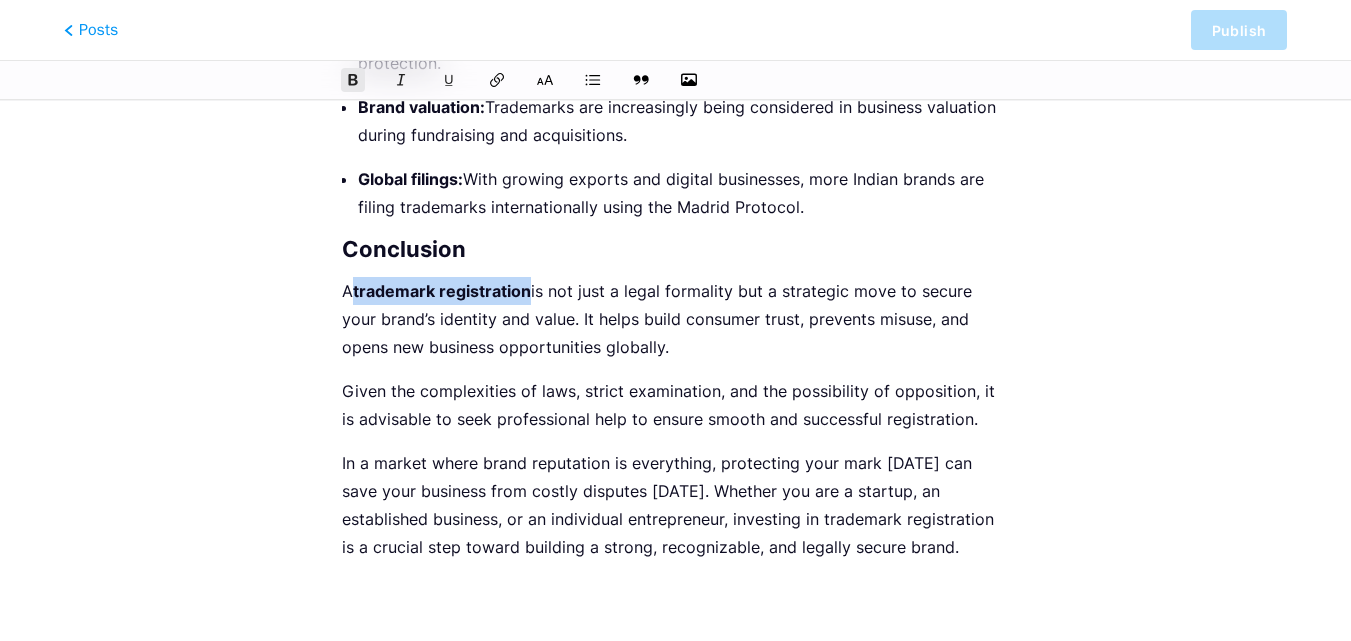 drag, startPoint x: 531, startPoint y: 288, endPoint x: 357, endPoint y: 295, distance: 174.14075 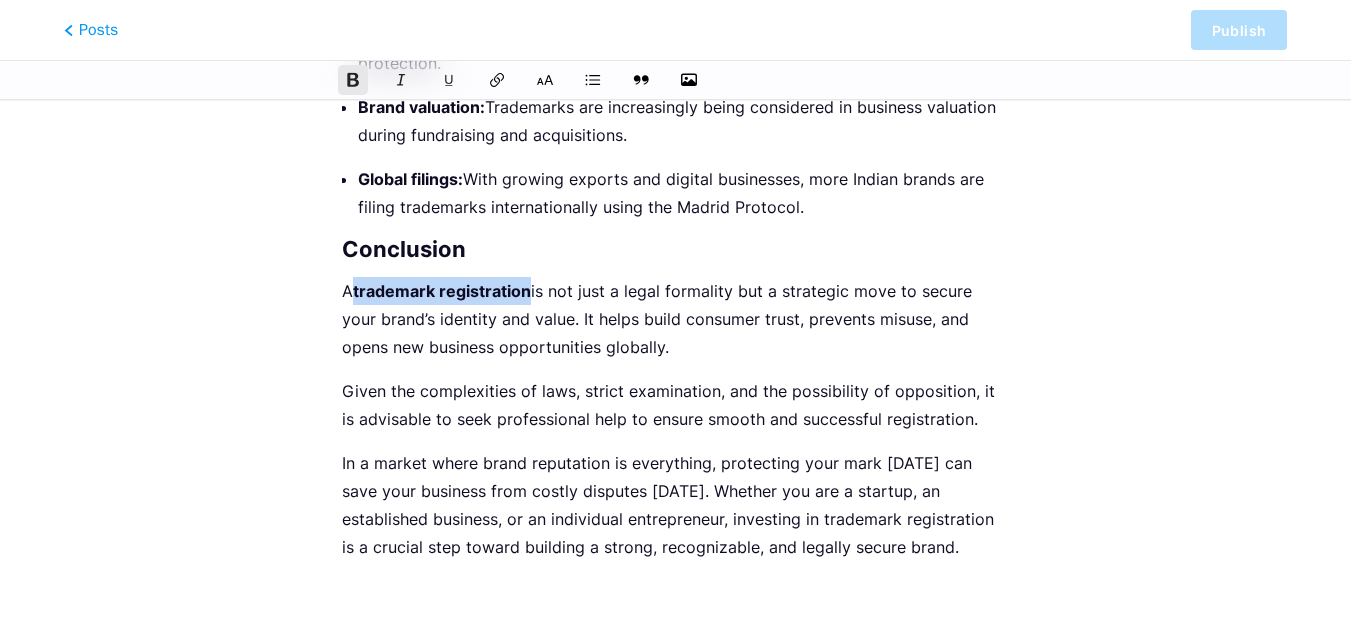click 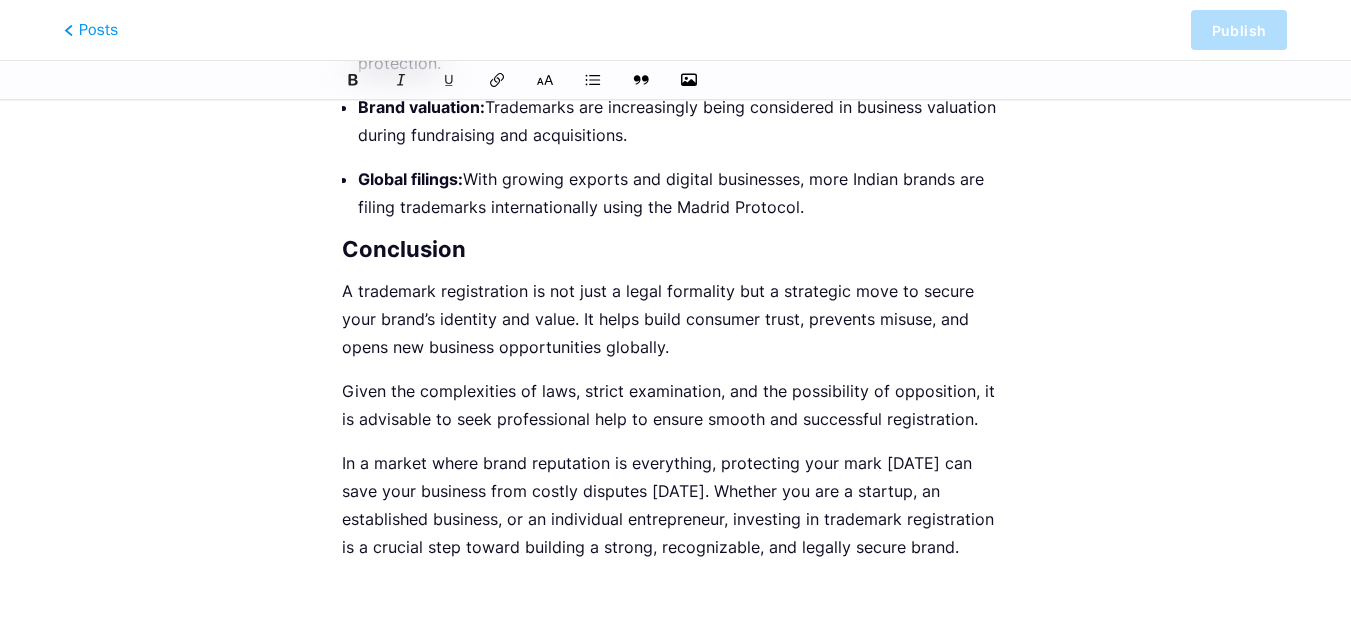 click on "A trademark registration is not just a legal formality but a strategic move to secure your brand’s identity and value. It helps build consumer trust, prevents misuse, and opens new business opportunities globally." at bounding box center (675, 319) 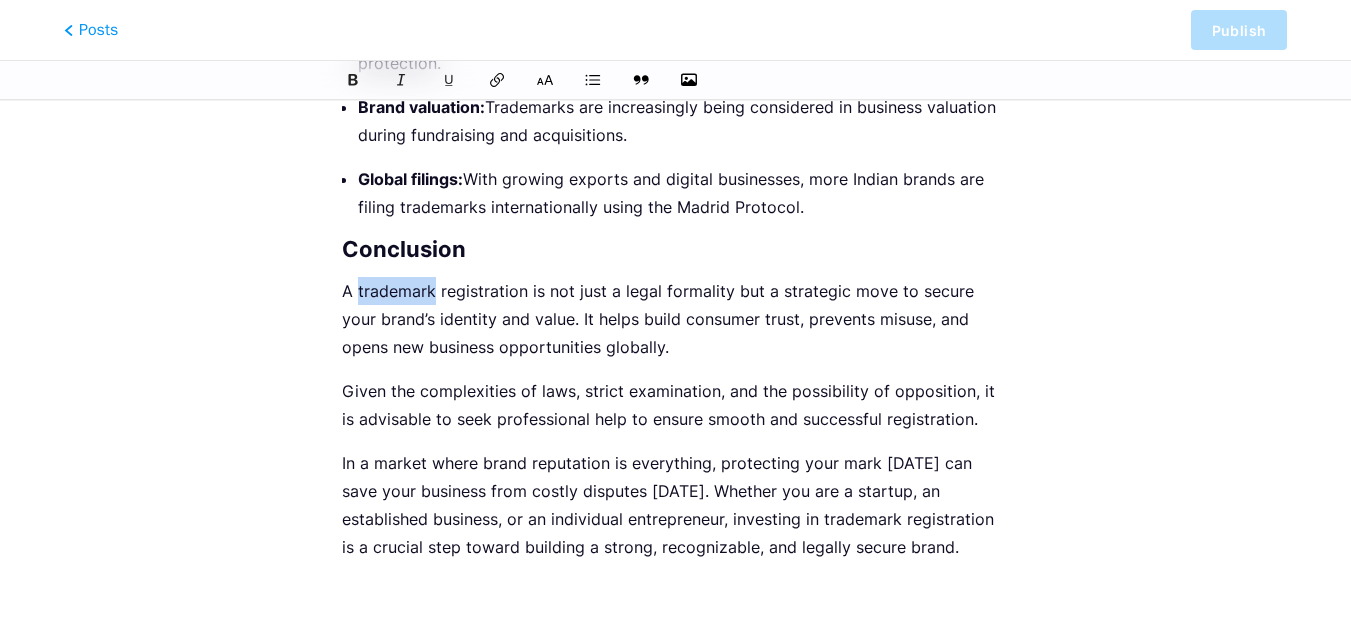 drag, startPoint x: 434, startPoint y: 289, endPoint x: 360, endPoint y: 290, distance: 74.00676 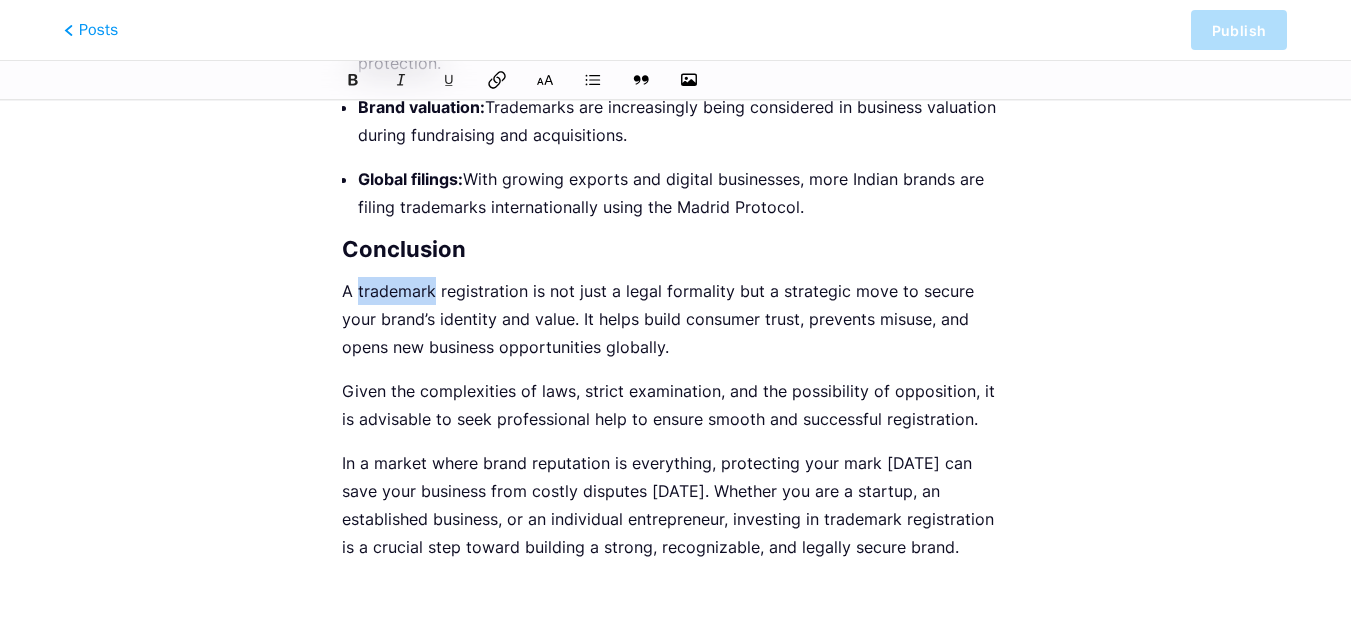 click 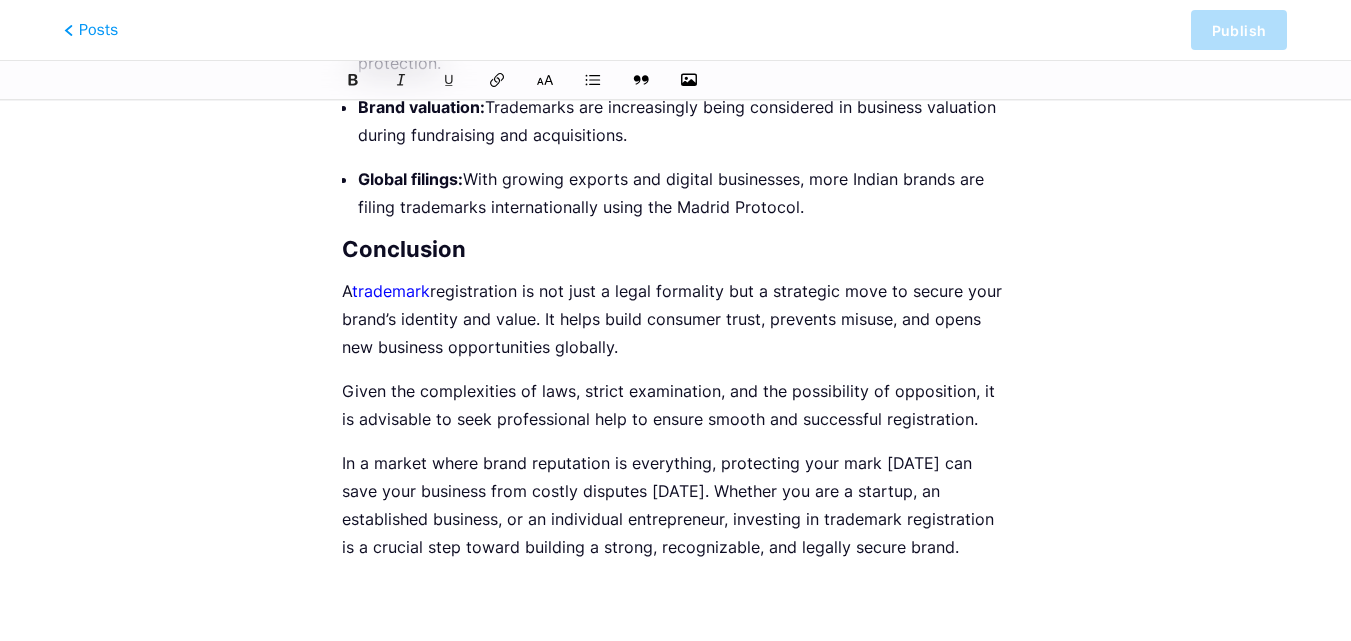 click on "In a market where brand reputation is everything, protecting your mark [DATE] can save your business from costly disputes [DATE]. Whether you are a startup, an established business, or an individual entrepreneur, investing in trademark registration is a crucial step toward building a strong, recognizable, and legally secure brand." at bounding box center (675, 505) 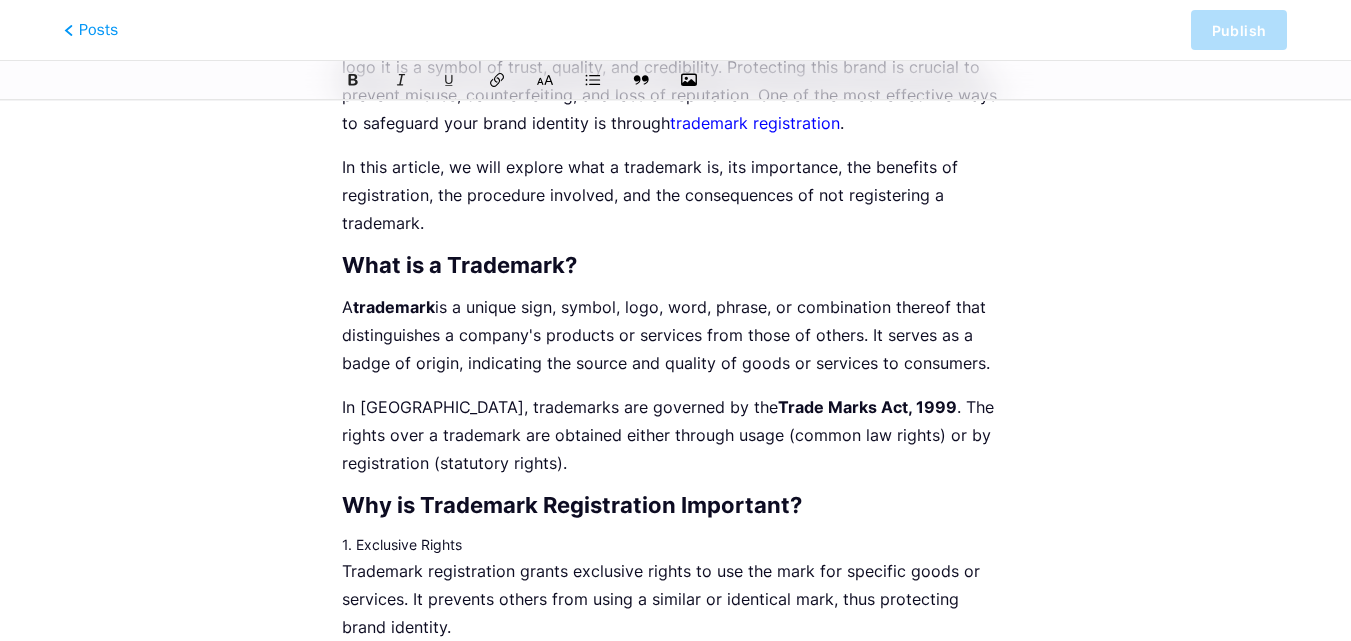 click on "In [GEOGRAPHIC_DATA], trademarks are governed by the  Trade Marks Act, 1999 . The rights over a trademark are obtained either through usage (common law rights) or by registration (statutory rights)." at bounding box center [675, 435] 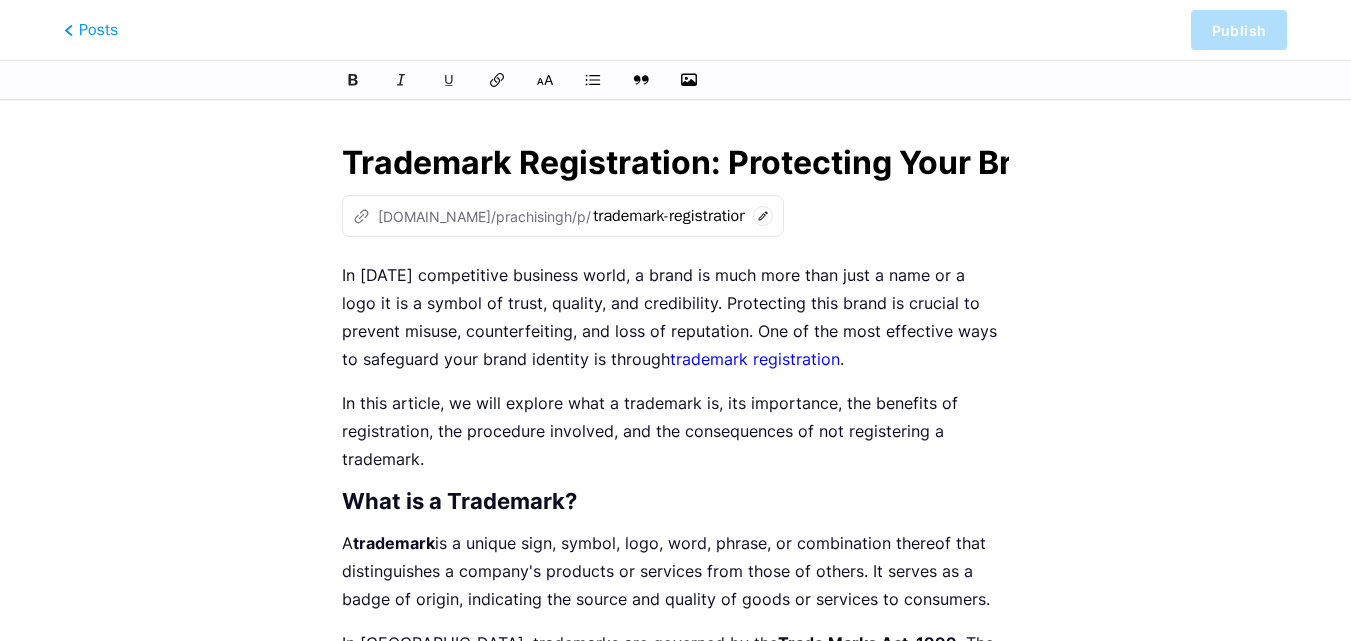 scroll, scrollTop: 0, scrollLeft: 0, axis: both 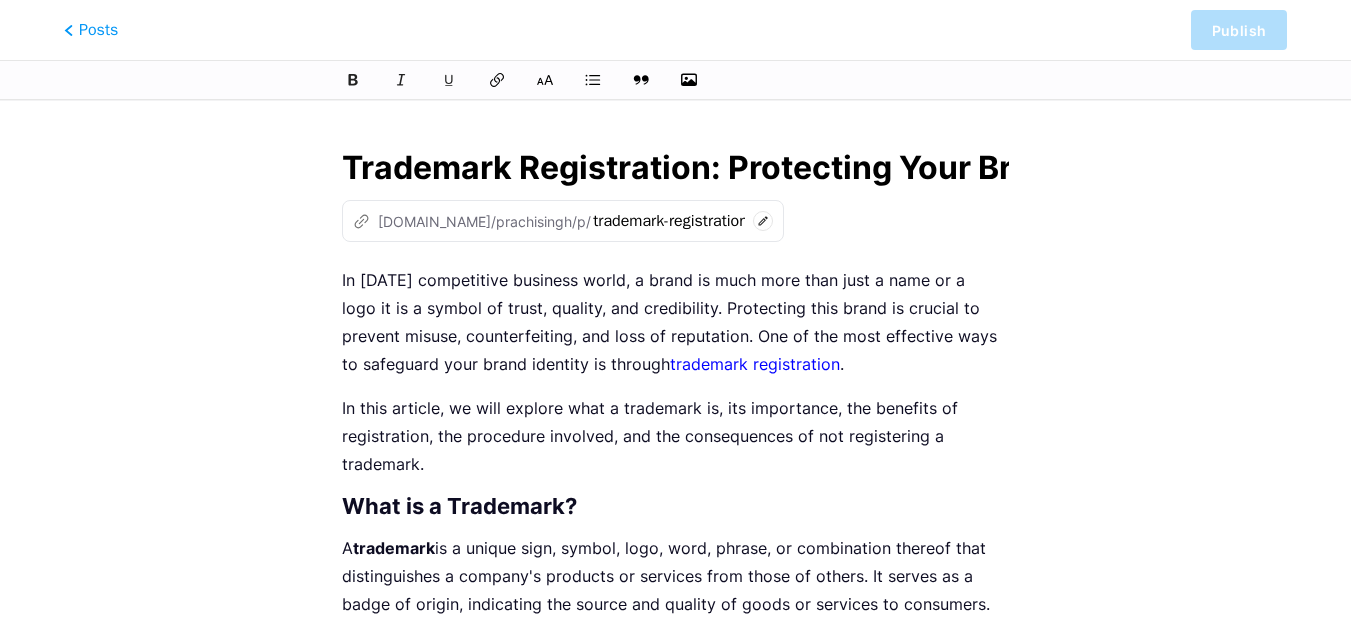 click on "Trademark Registration: Protecting Your Brand and Business Identity         z
[DOMAIN_NAME]/prachisingh/p/
trademark-registration-protecting-your-brand-and-business-identity             In [DATE] competitive business world, a brand is much more than just a name or a logo it is a symbol of trust, quality, and credibility. Protecting this brand is crucial to prevent misuse, counterfeiting, and loss of reputation. One of the most effective ways to safeguard your brand identity is through  trademark registration . In this article, we will explore what a trademark is, its importance, the benefits of registration, the procedure involved, and the consequences of not registering a trademark. What is a Trademark? A  trademark In [GEOGRAPHIC_DATA], trademarks are governed by the  Trade Marks Act, 1999 . The rights over a trademark are obtained either through usage (common law rights) or by registration (statutory rights). 1. Exclusive Rights Word Marks:" at bounding box center (675, 2735) 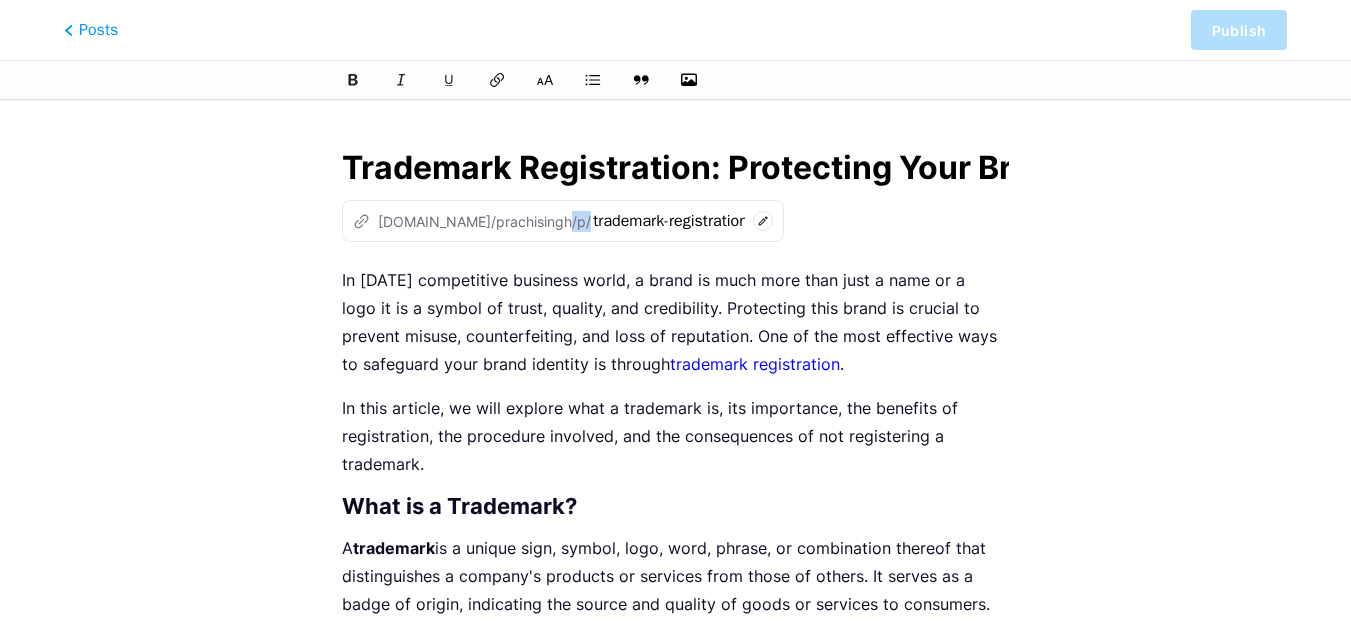 drag, startPoint x: 382, startPoint y: 223, endPoint x: 913, endPoint y: 248, distance: 531.5882 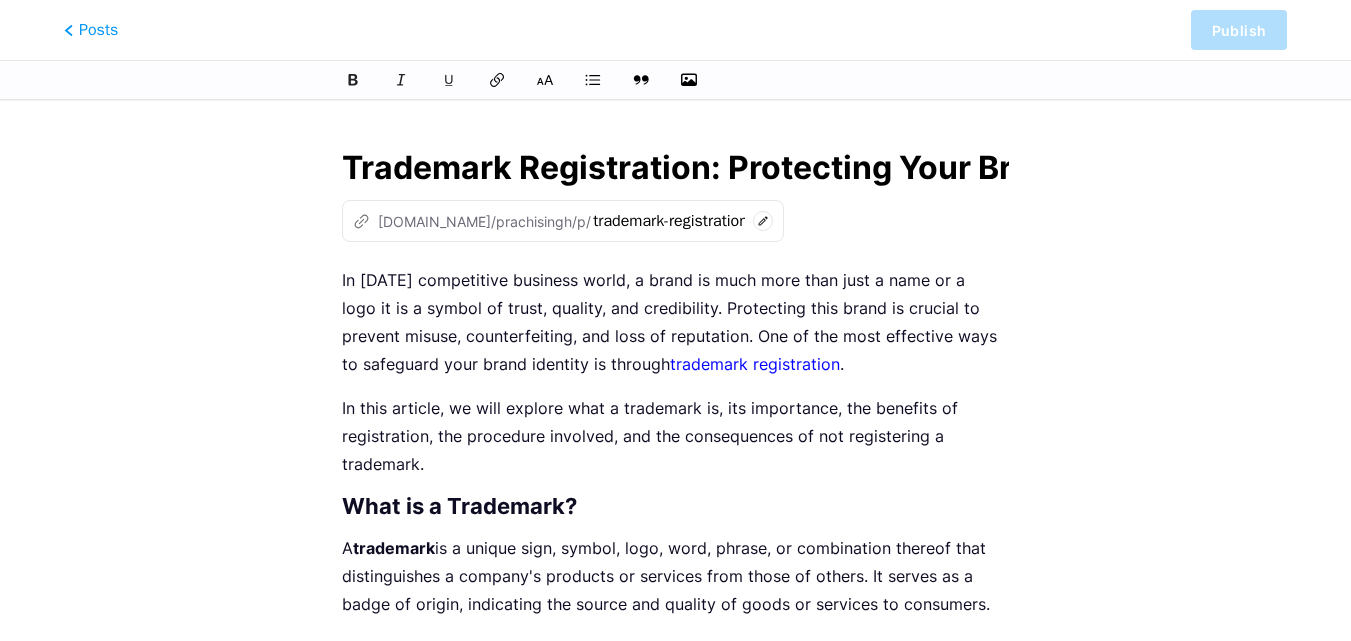 click 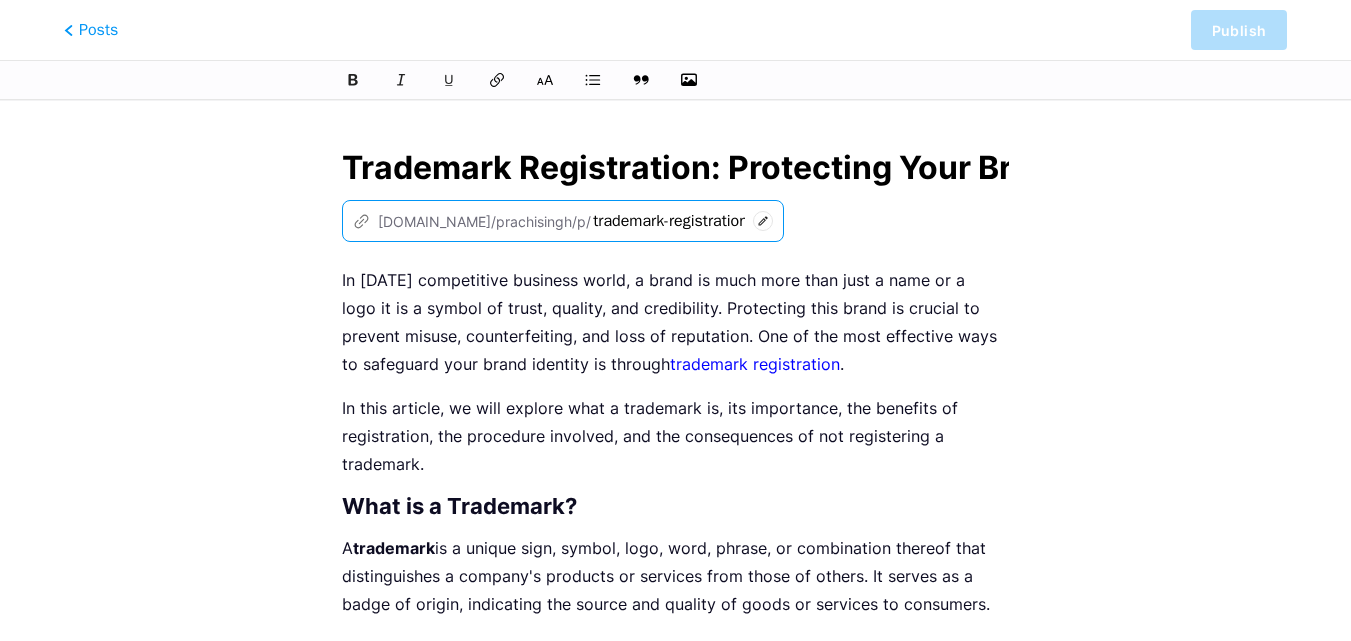 scroll, scrollTop: 0, scrollLeft: 304, axis: horizontal 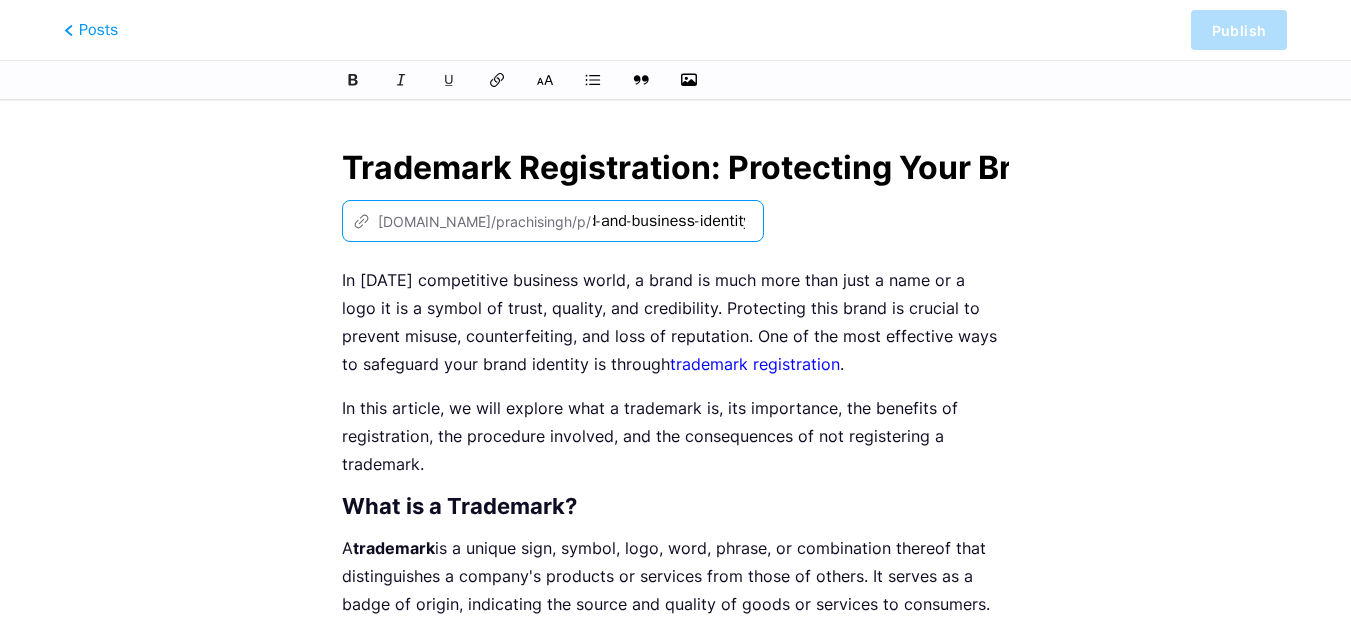click on "trademark-registration-protecting-your-brand-and-business-identity" at bounding box center [669, 221] 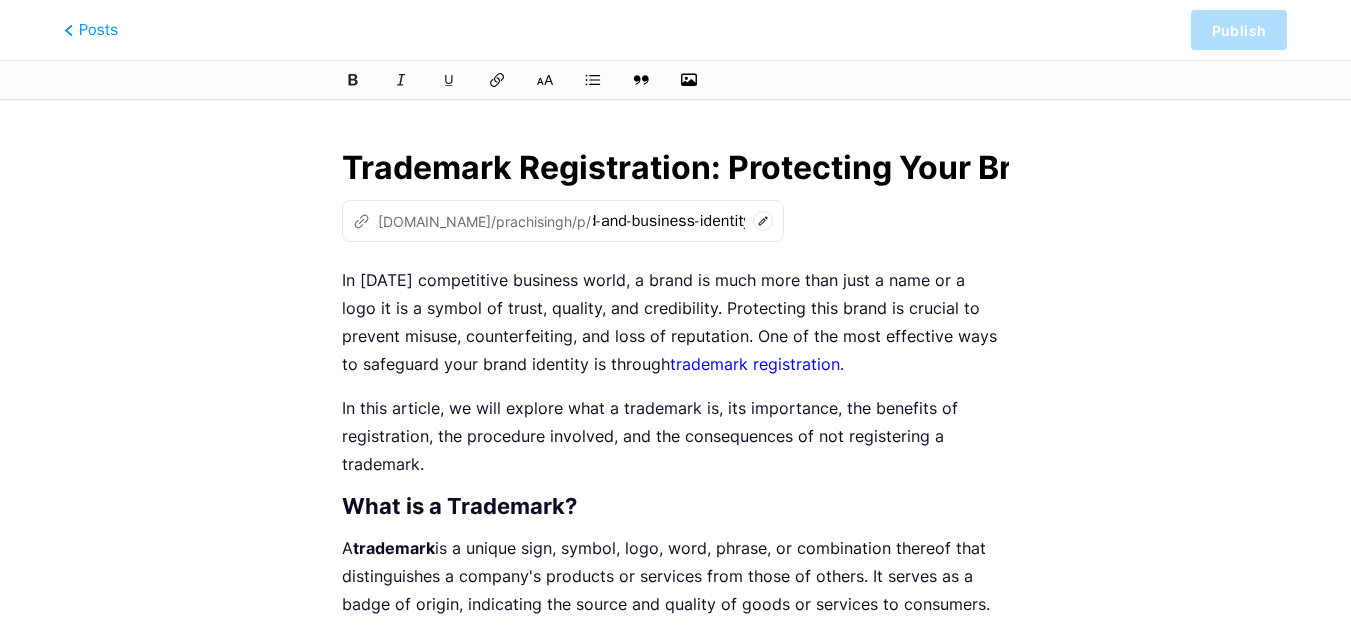 scroll, scrollTop: 0, scrollLeft: 0, axis: both 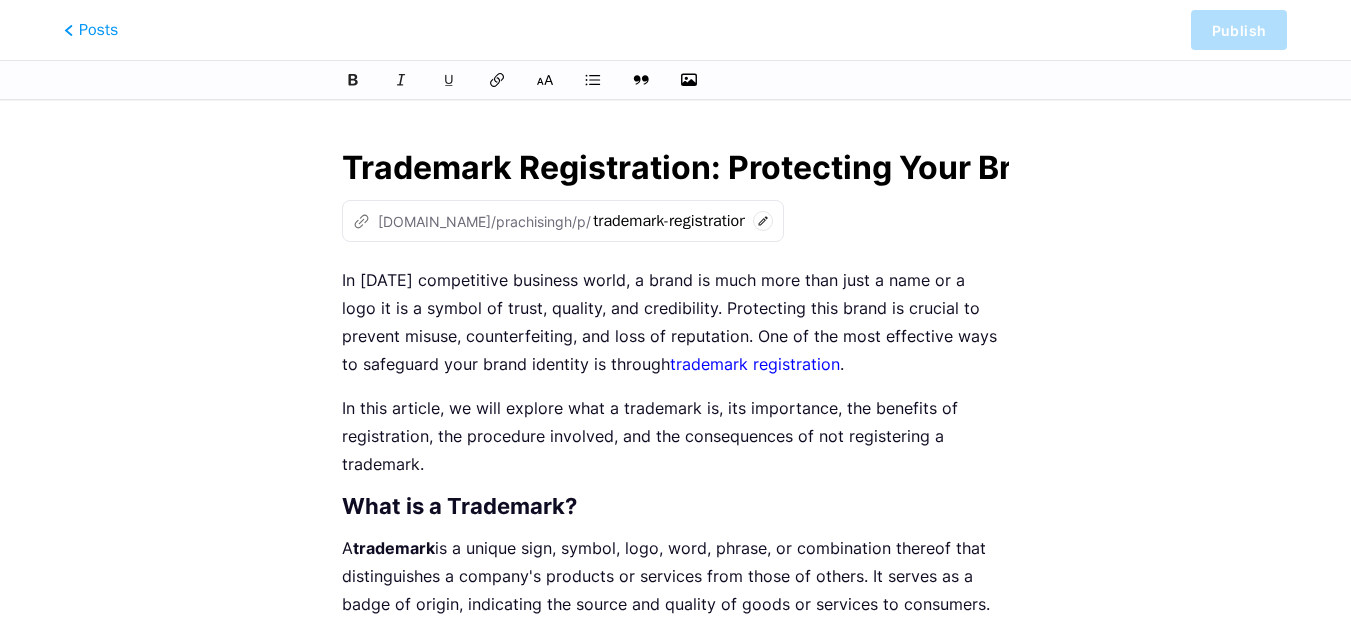 click on "In [DATE] competitive business world, a brand is much more than just a name or a logo it is a symbol of trust, quality, and credibility. Protecting this brand is crucial to prevent misuse, counterfeiting, and loss of reputation. One of the most effective ways to safeguard your brand identity is through  trademark registration ." at bounding box center (675, 322) 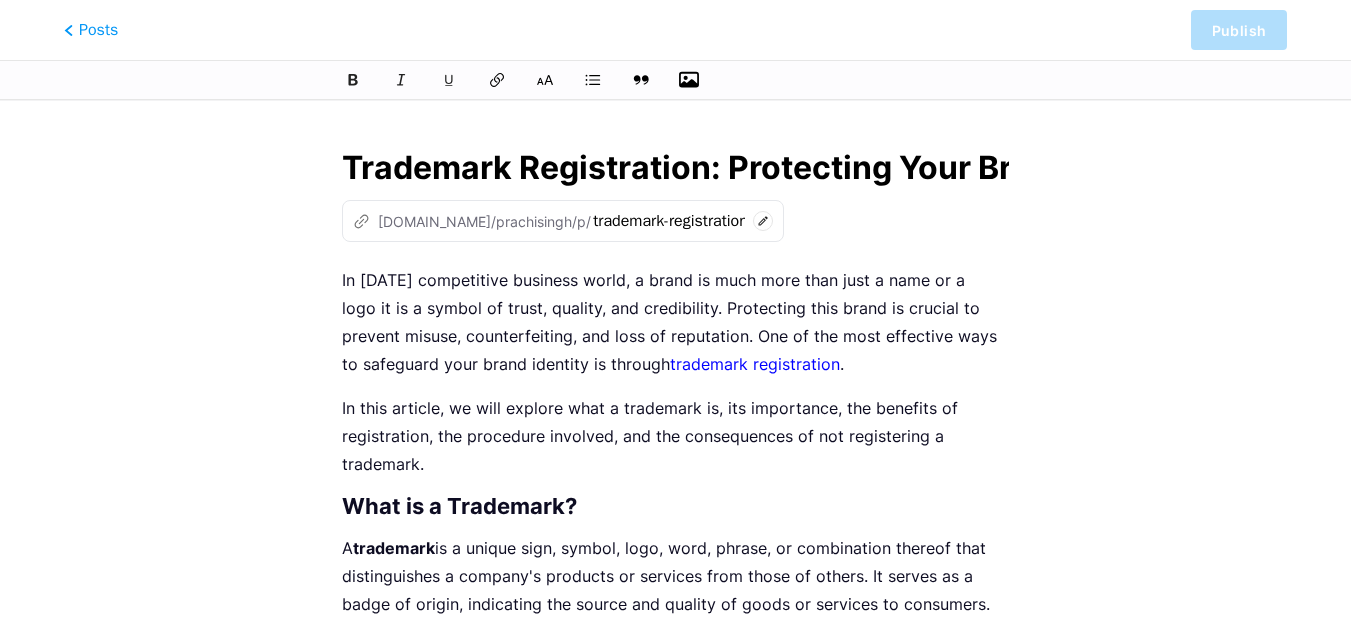 click 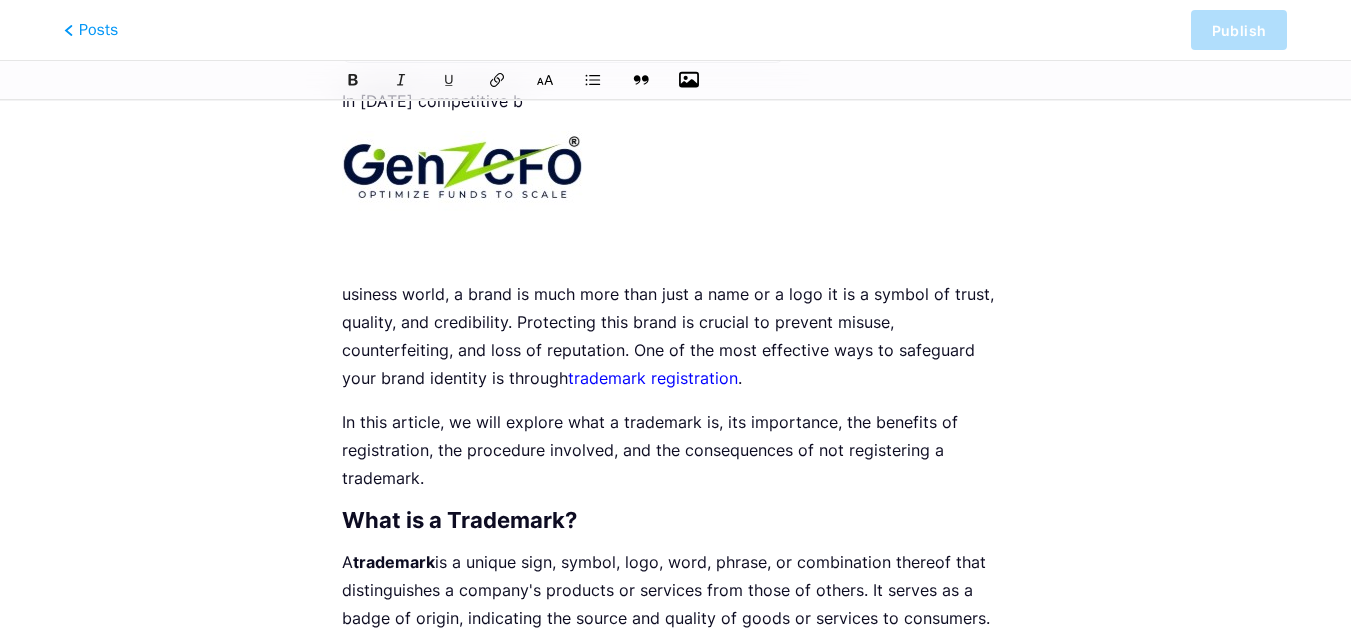 scroll, scrollTop: 0, scrollLeft: 0, axis: both 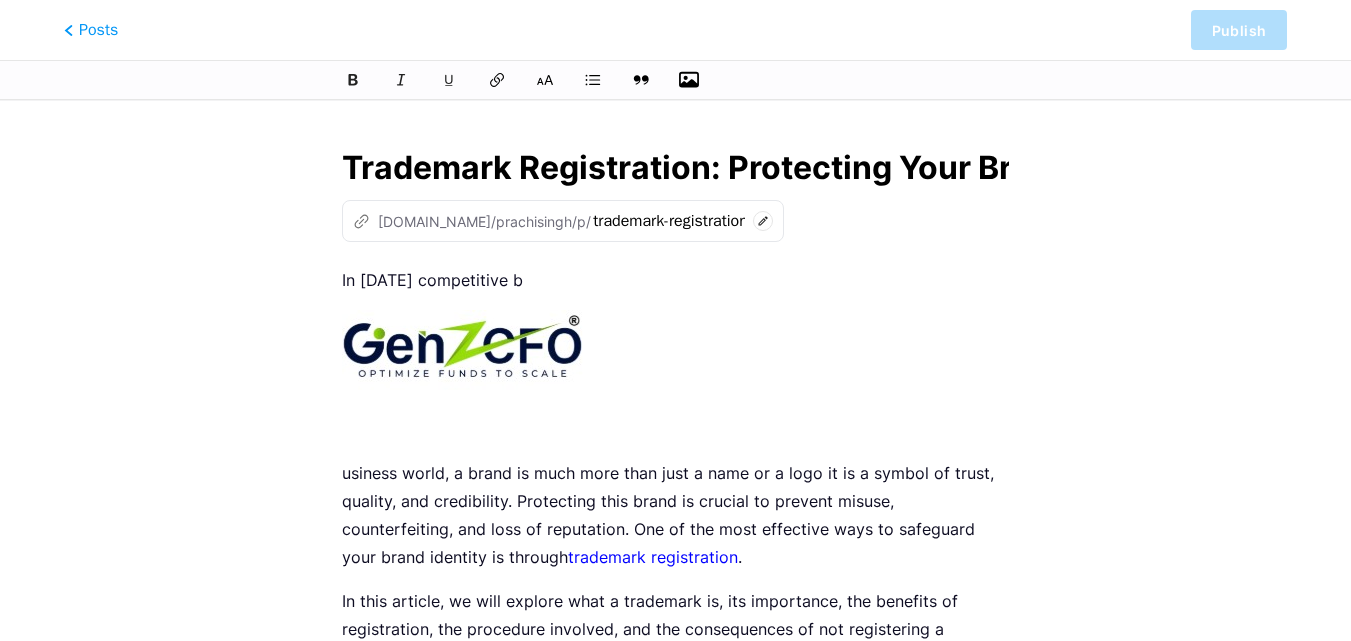 click on "In [DATE] competitive b" at bounding box center [675, 280] 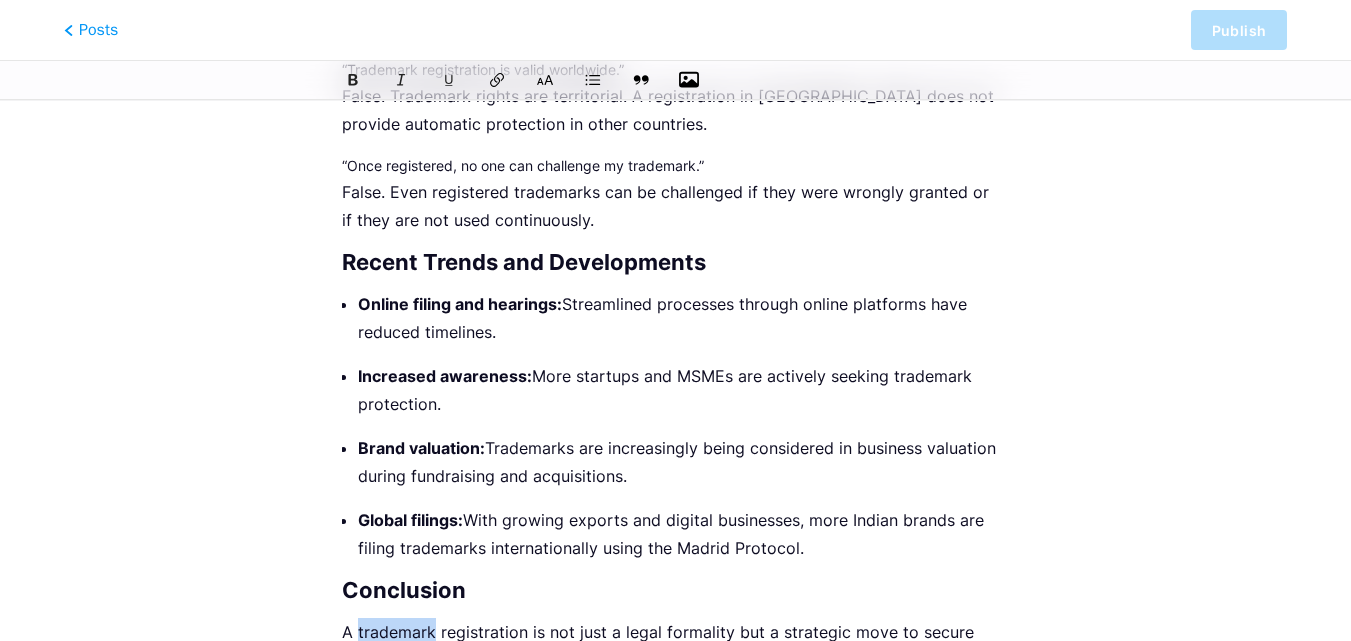 scroll, scrollTop: 4700, scrollLeft: 0, axis: vertical 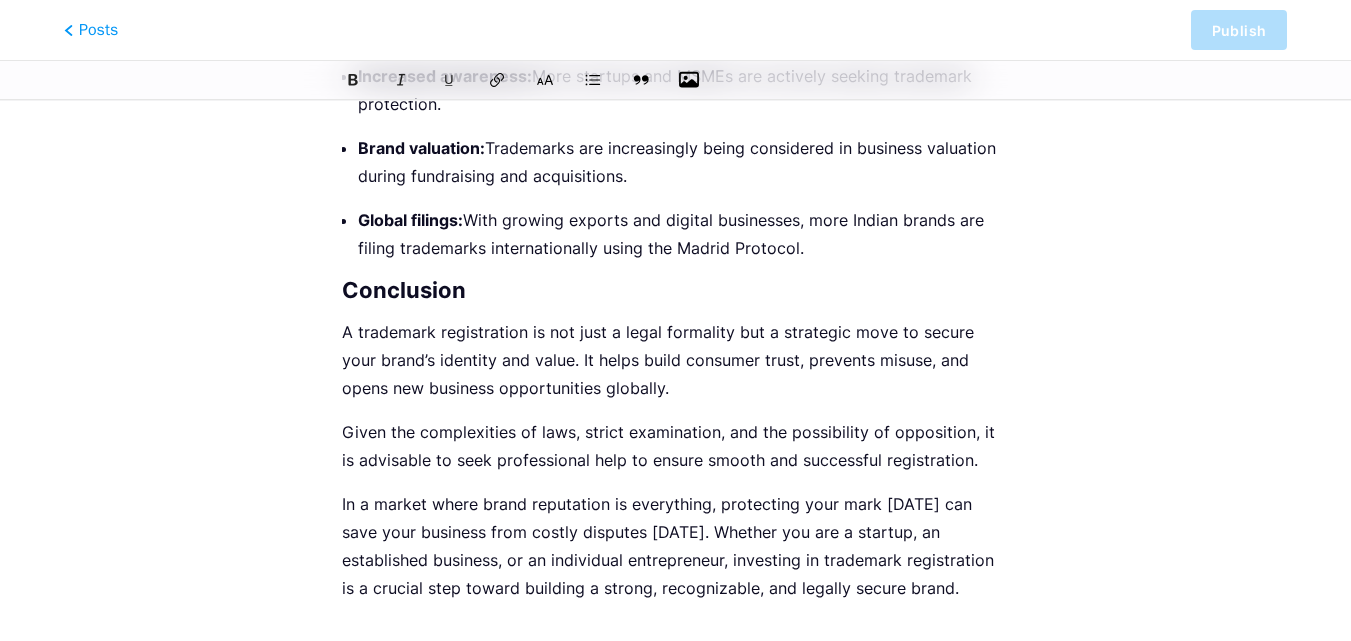 click on "Given the complexities of laws, strict examination, and the possibility of opposition, it is advisable to seek professional help to ensure smooth and successful registration." at bounding box center [675, 446] 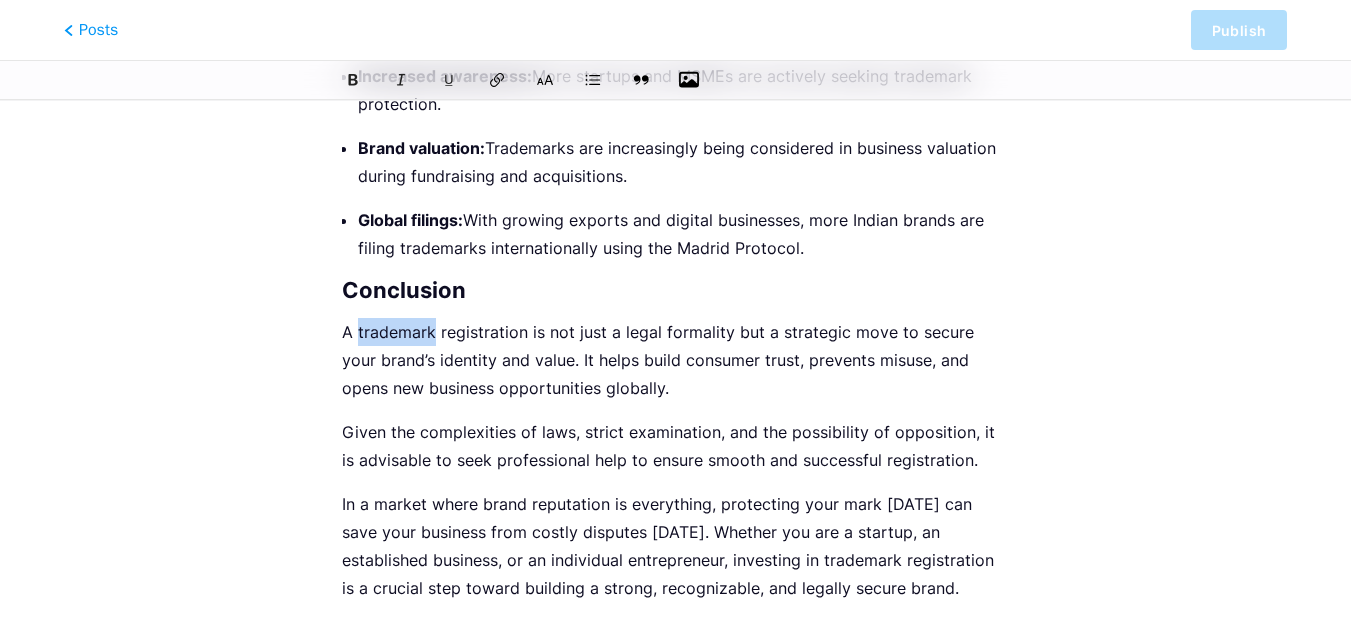 drag, startPoint x: 433, startPoint y: 333, endPoint x: 360, endPoint y: 323, distance: 73.68175 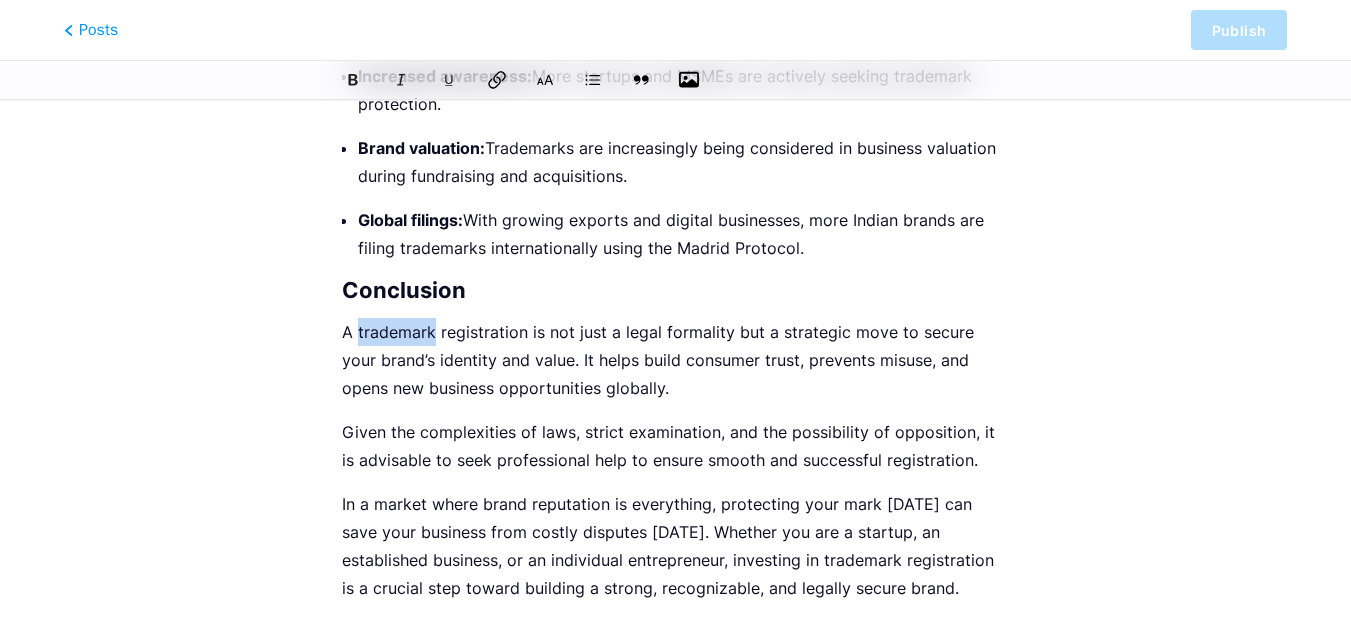 click 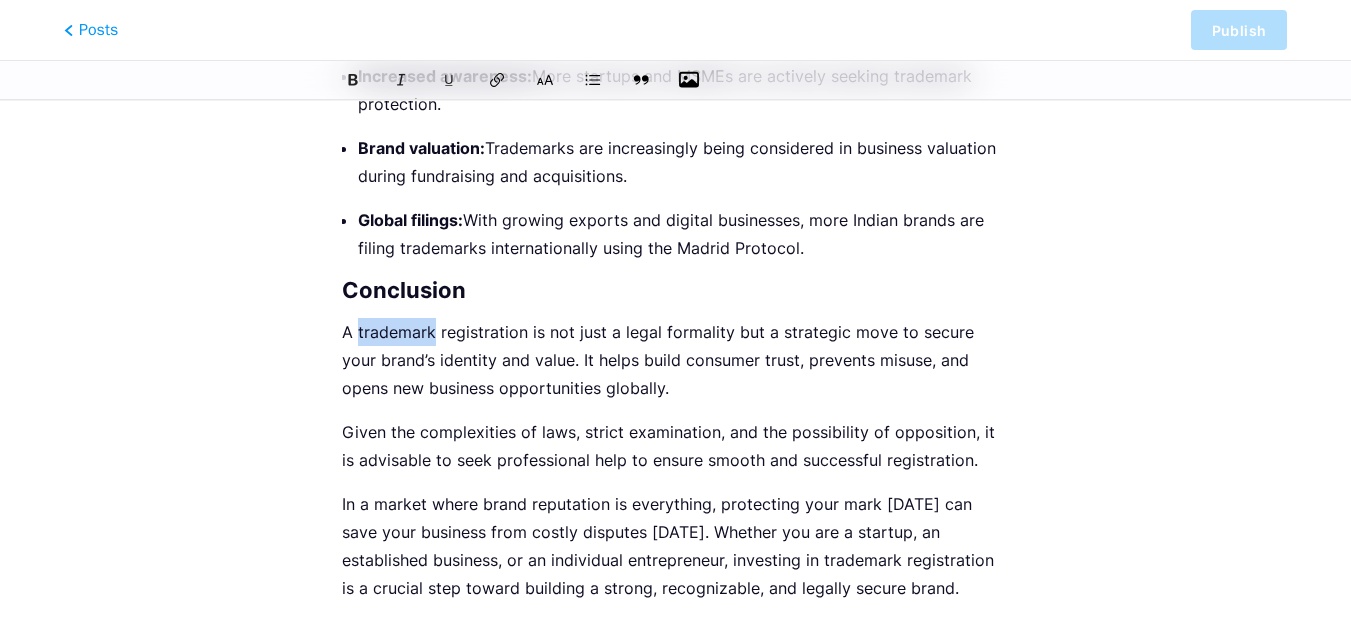 drag, startPoint x: 492, startPoint y: 86, endPoint x: 762, endPoint y: 150, distance: 277.48154 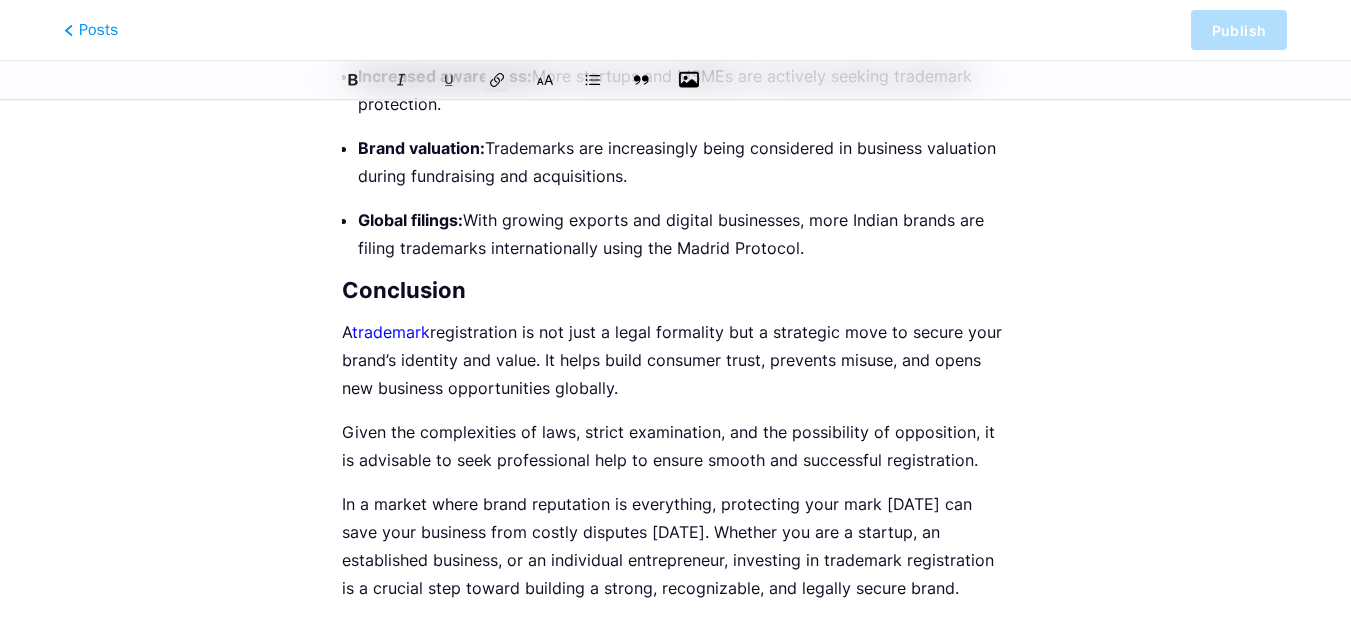 click on "A  trademark  registration is not just a legal formality but a strategic move to secure your brand’s identity and value. It helps build consumer trust, prevents misuse, and opens new business opportunities globally." at bounding box center [675, 360] 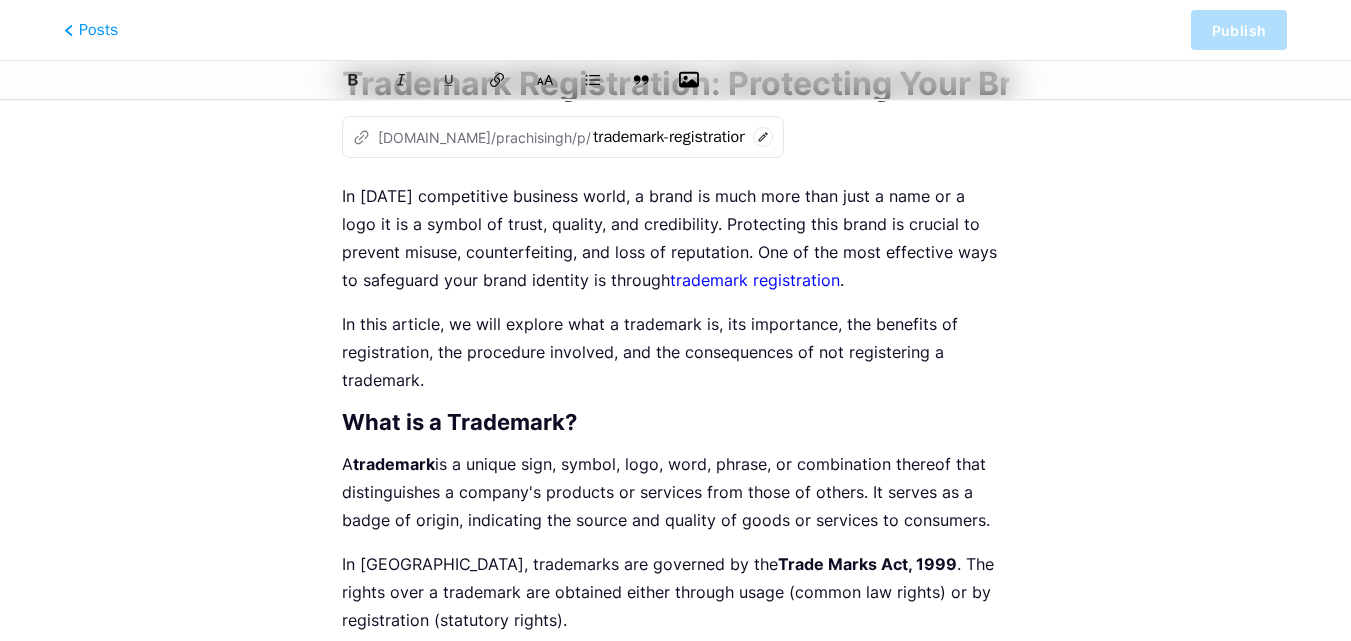 scroll, scrollTop: 0, scrollLeft: 0, axis: both 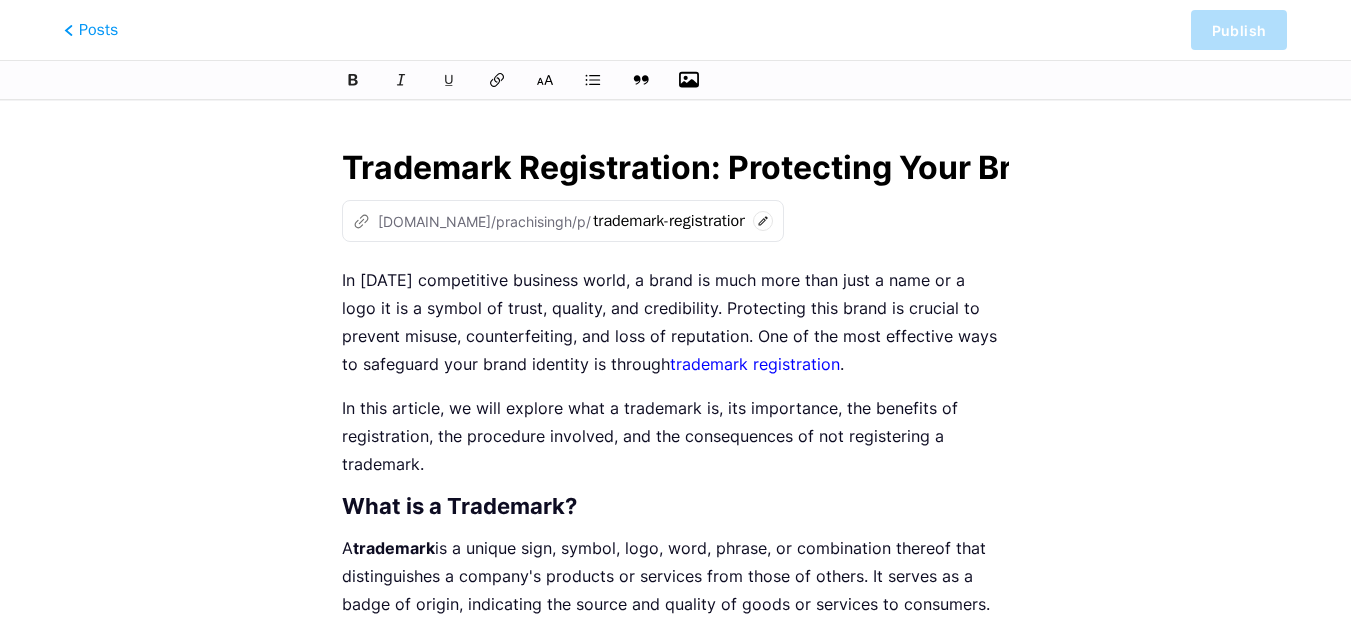 click on "Trademark Registration: Protecting Your Brand and Business Identity         z
[DOMAIN_NAME]/prachisingh/p/
trademark-registration-protecting-your-brand-and-business-identity             In [DATE] competitive business world, a brand is much more than just a name or a logo it is a symbol of trust, quality, and credibility. Protecting this brand is crucial to prevent misuse, counterfeiting, and loss of reputation. One of the most effective ways to safeguard your brand identity is through  trademark registration . In this article, we will explore what a trademark is, its importance, the benefits of registration, the procedure involved, and the consequences of not registering a trademark. What is a Trademark? A  trademark In [GEOGRAPHIC_DATA], trademarks are governed by the  Trade Marks Act, 1999 . The rights over a trademark are obtained either through usage (common law rights) or by registration (statutory rights). 1. Exclusive Rights Word Marks:" at bounding box center [675, 2735] 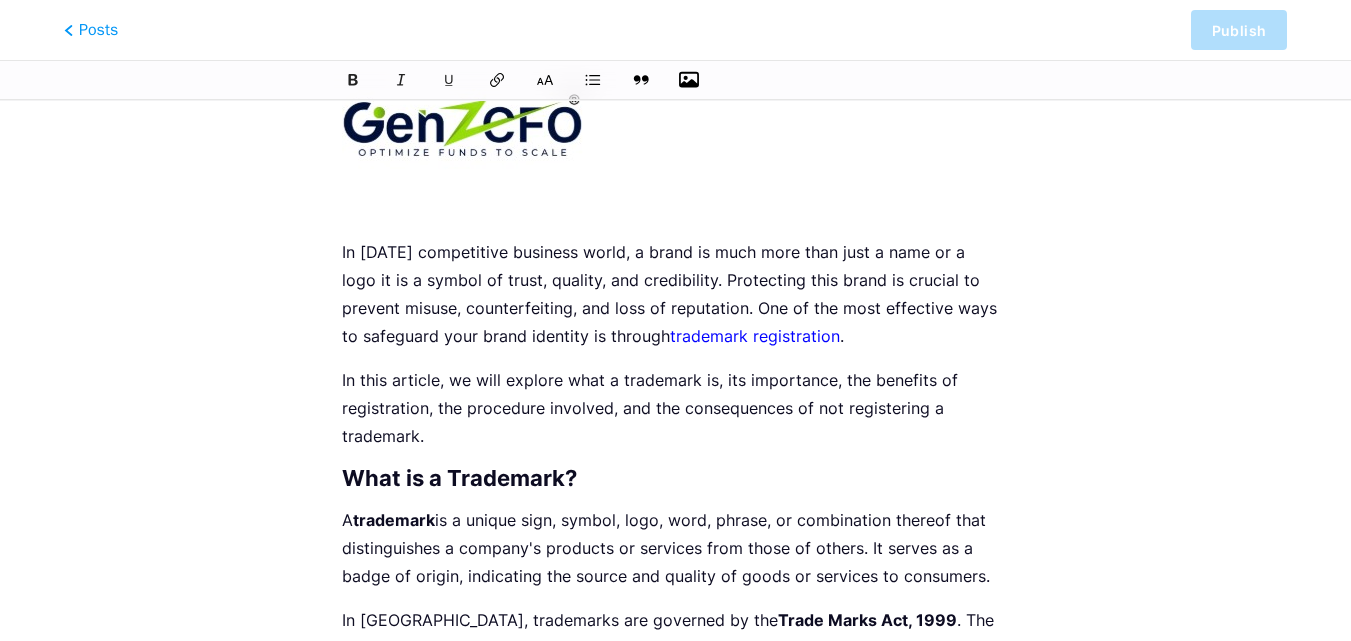 scroll, scrollTop: 92, scrollLeft: 0, axis: vertical 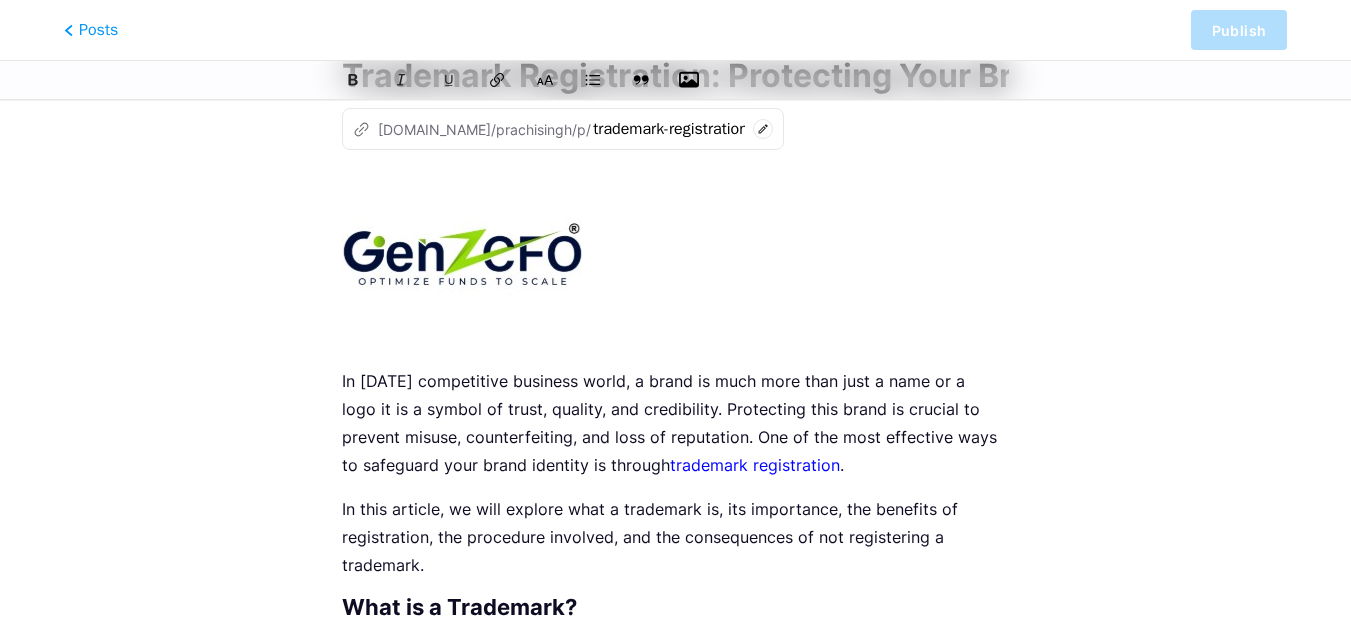 click at bounding box center (675, 80) 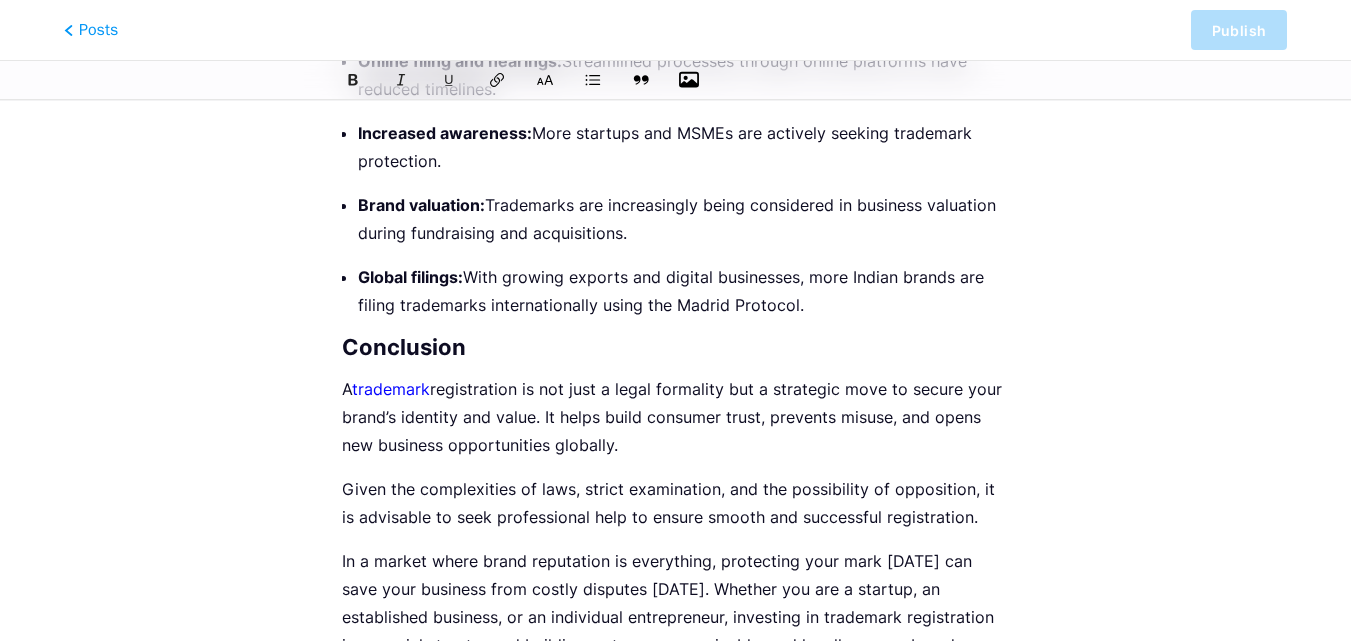 scroll, scrollTop: 4934, scrollLeft: 0, axis: vertical 